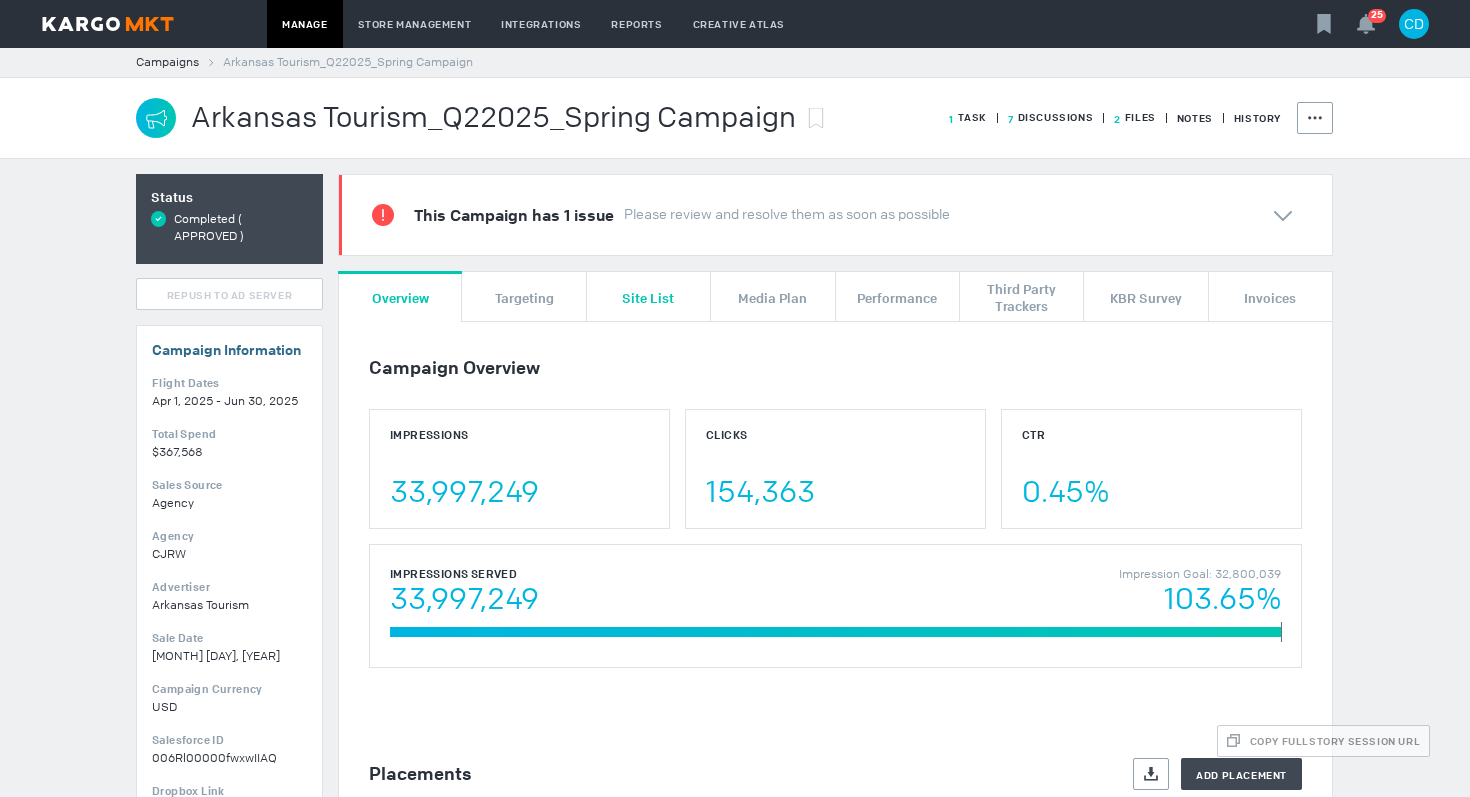 scroll, scrollTop: 0, scrollLeft: 0, axis: both 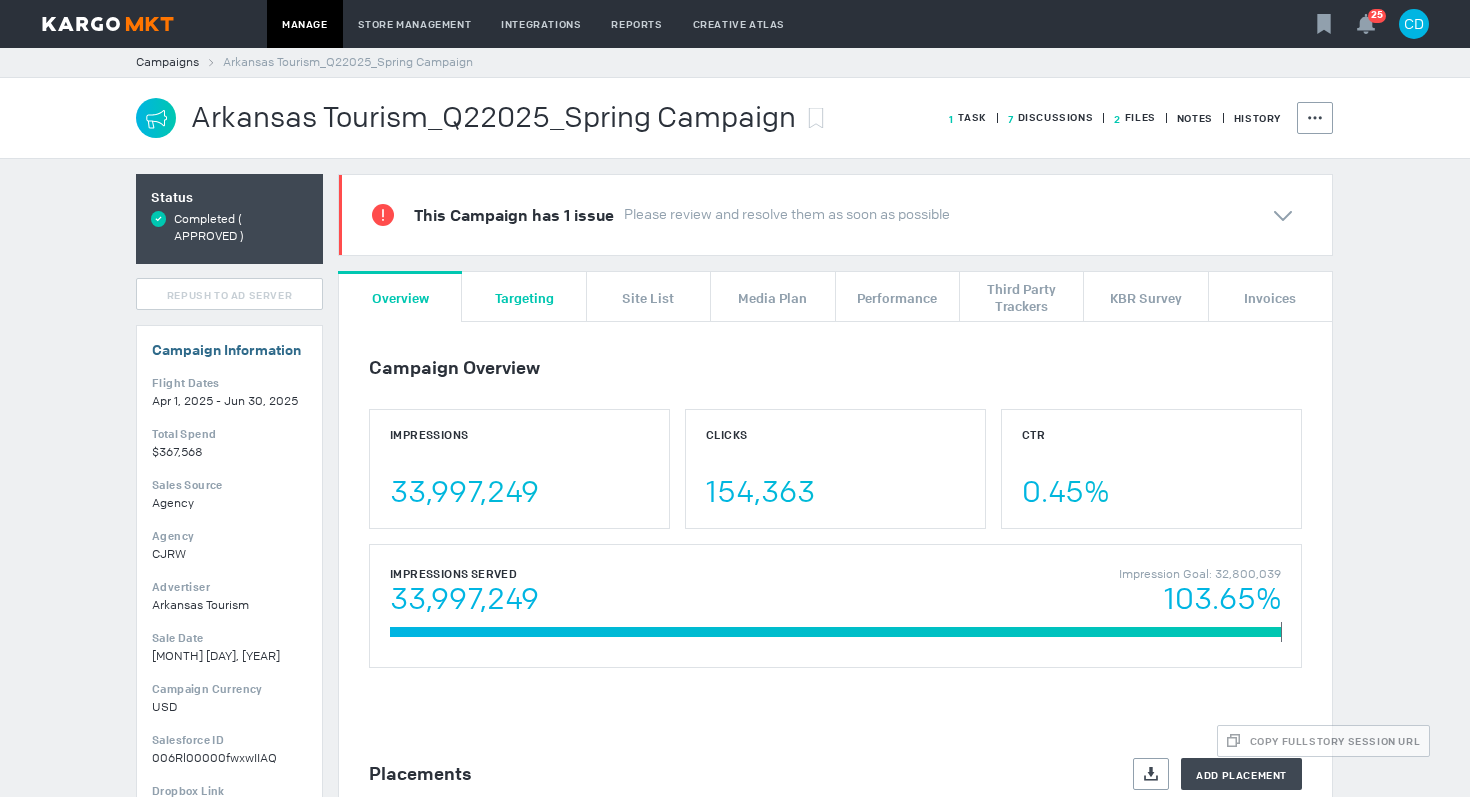 click on "Targeting" at bounding box center (524, 296) 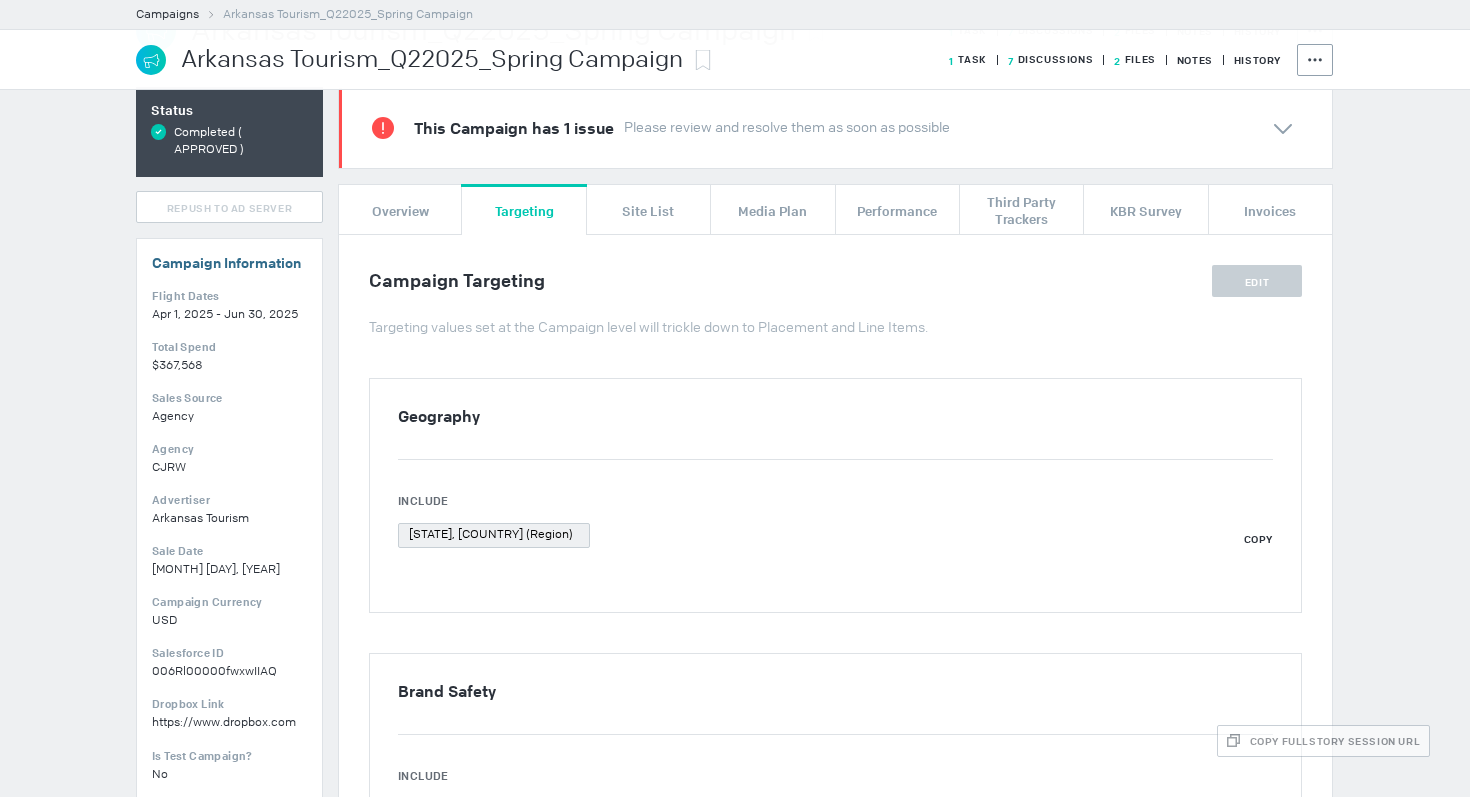 scroll, scrollTop: 0, scrollLeft: 0, axis: both 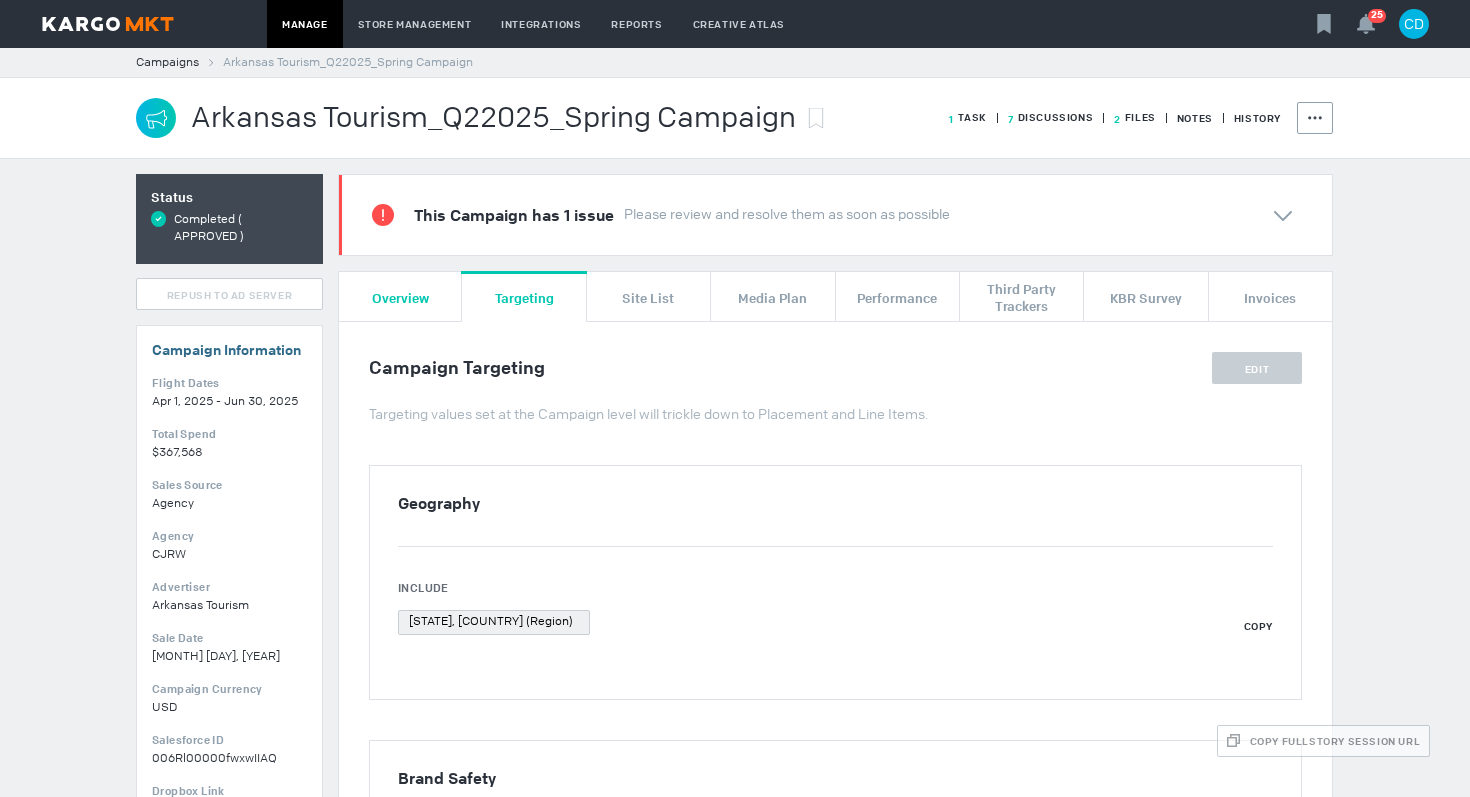 click on "Overview" at bounding box center [400, 297] 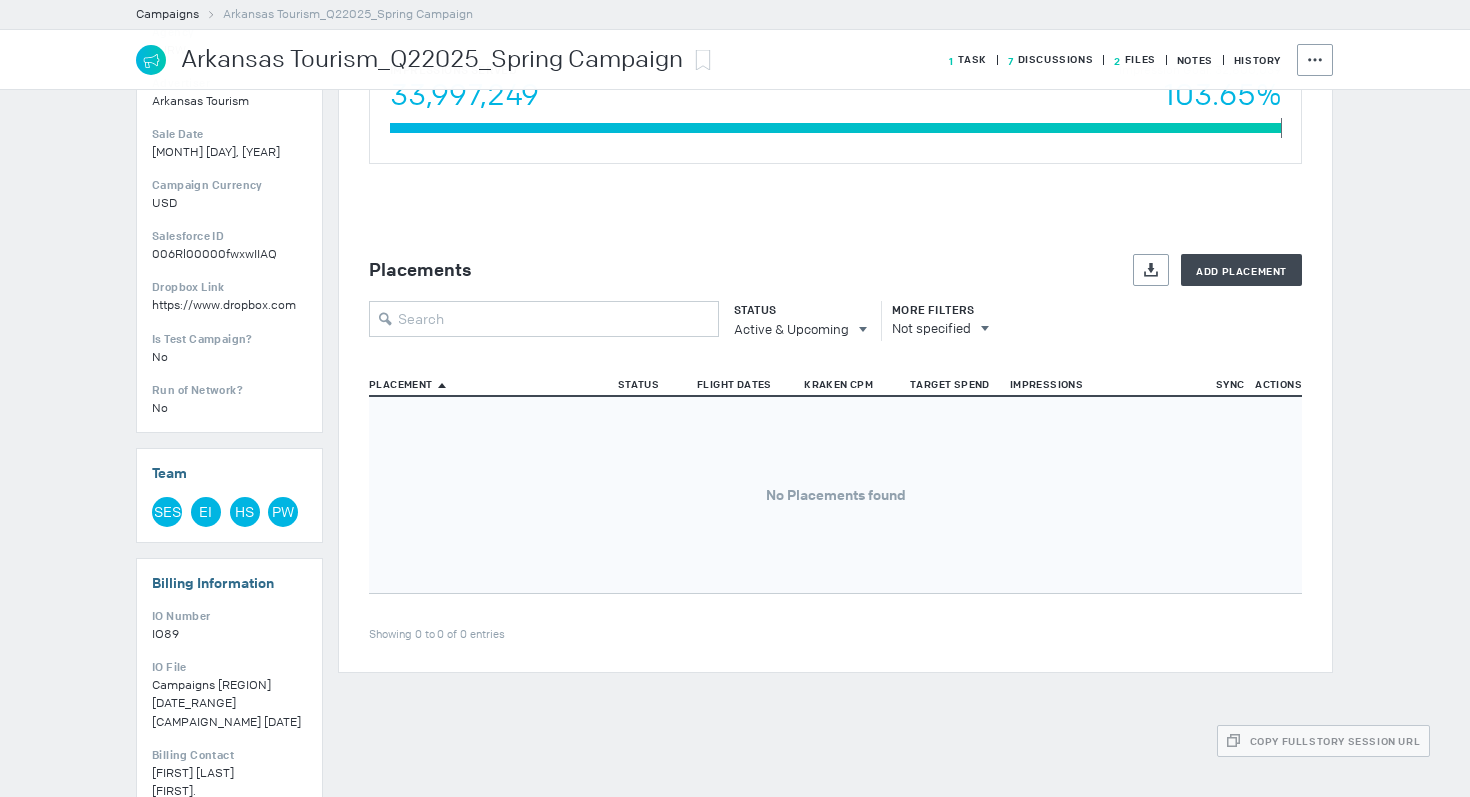 scroll, scrollTop: 509, scrollLeft: 0, axis: vertical 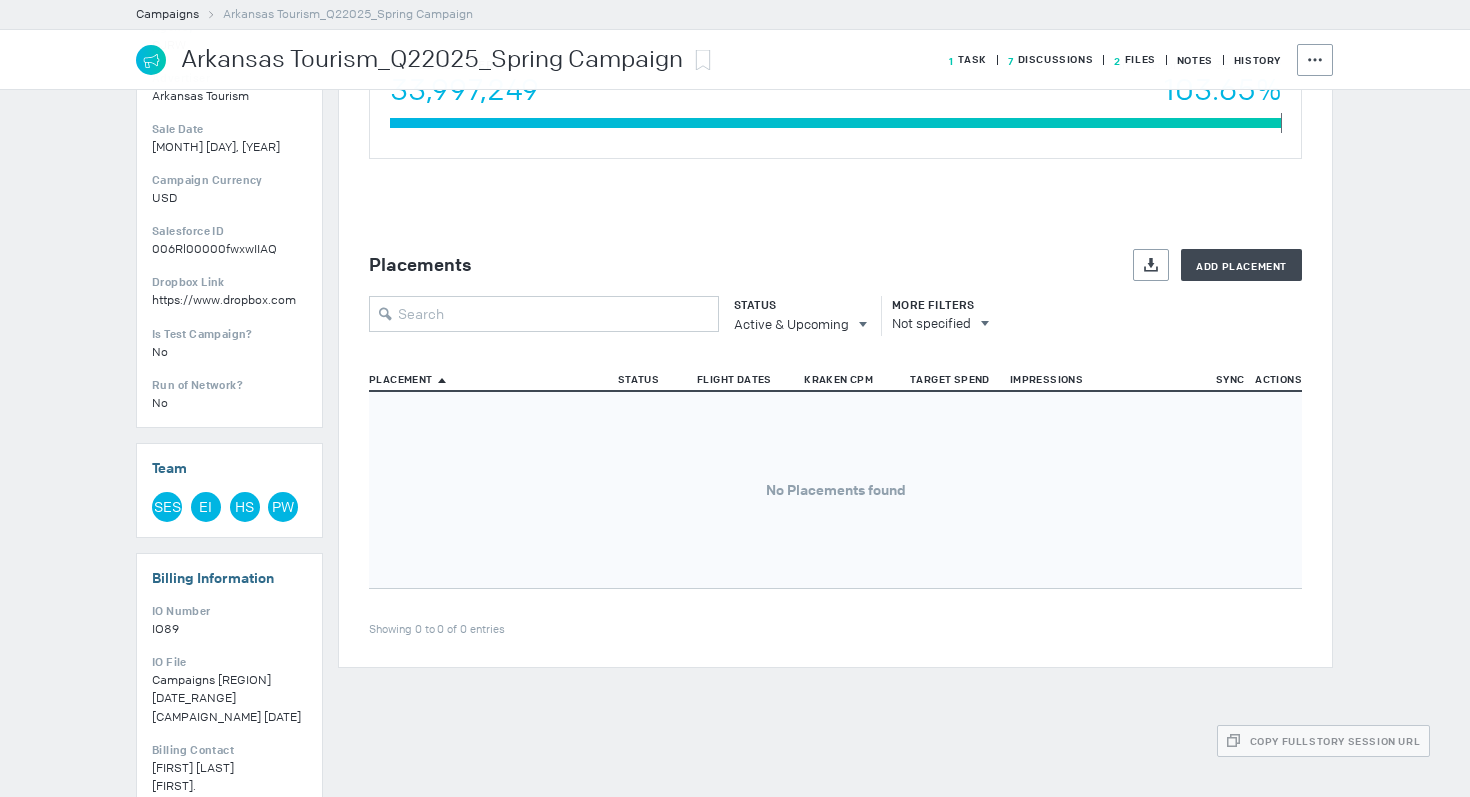 click on "Status" at bounding box center (795, 305) 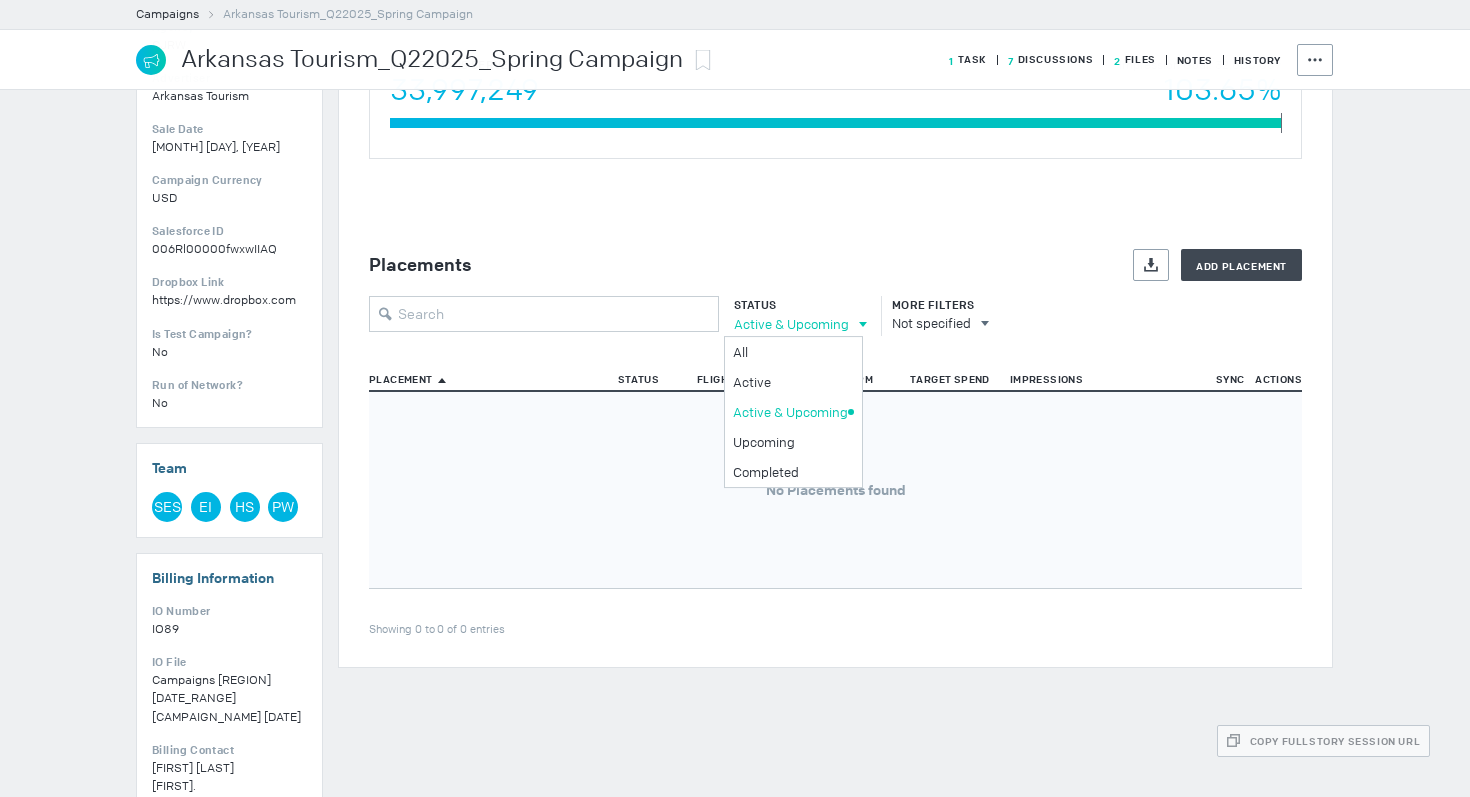 click on "Active & Upcoming" at bounding box center (791, 324) 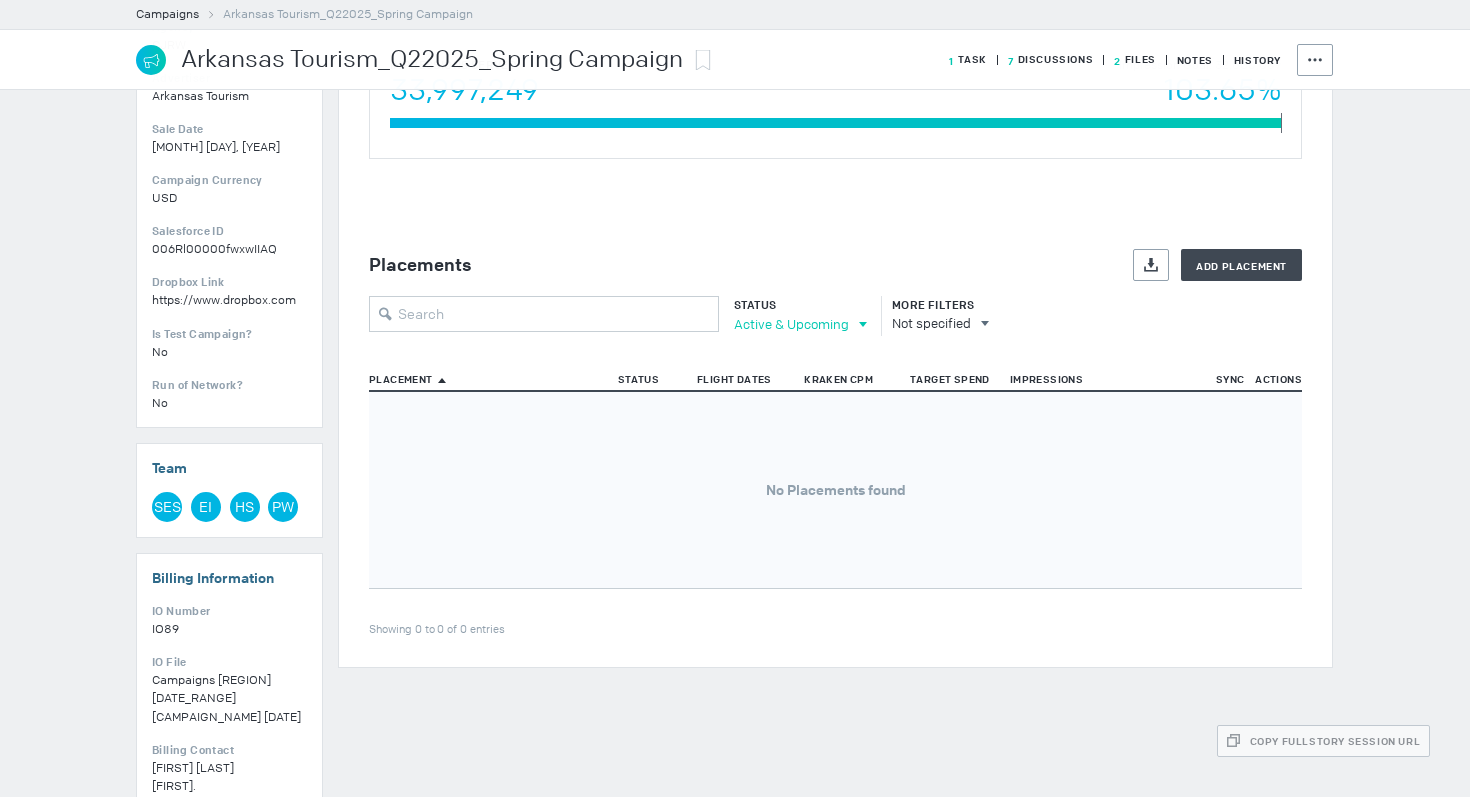 click on "Active & Upcoming" at bounding box center (791, 324) 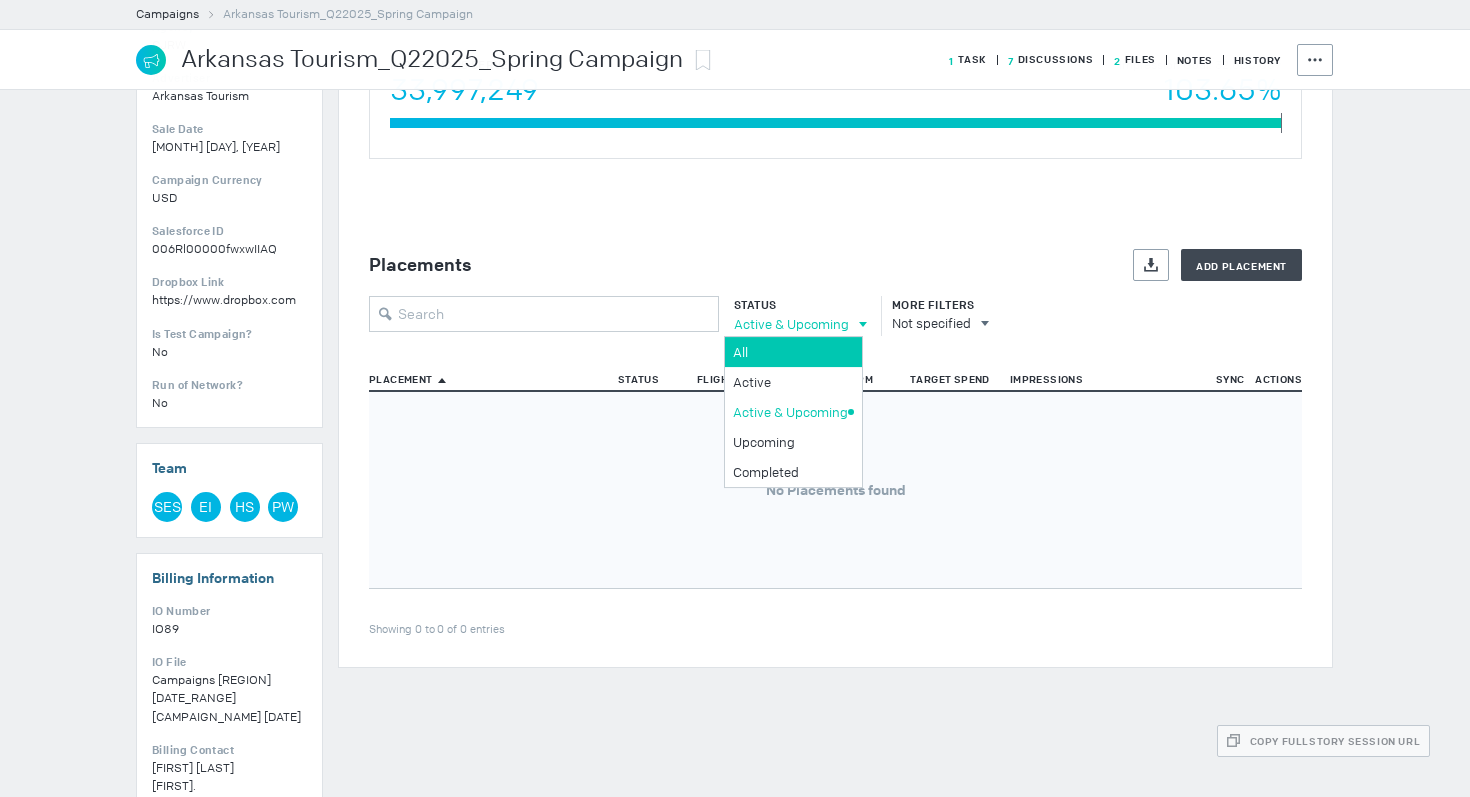 click on "All" at bounding box center (790, 352) 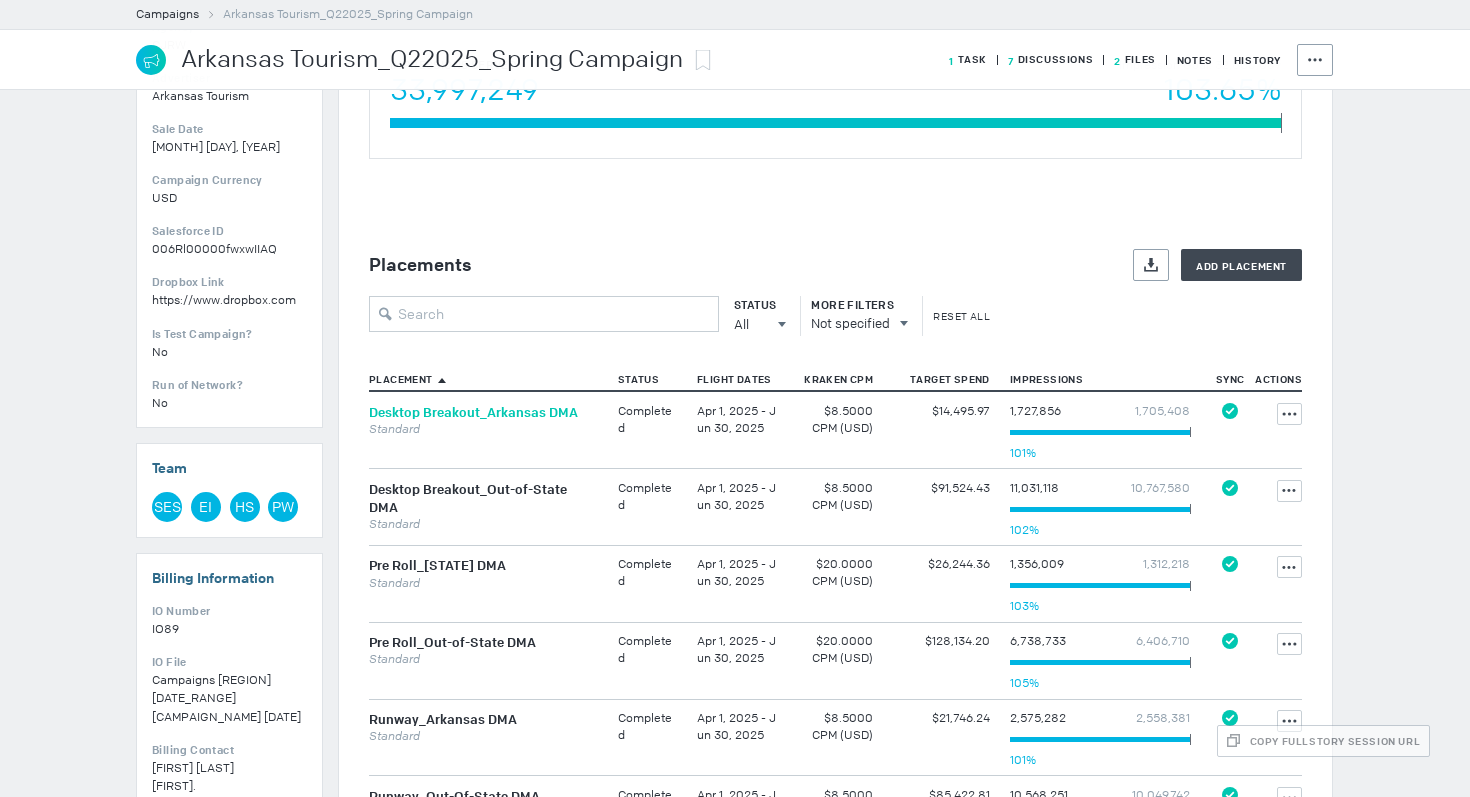 click on "Desktop Breakout_Arkansas DMA" at bounding box center [473, 412] 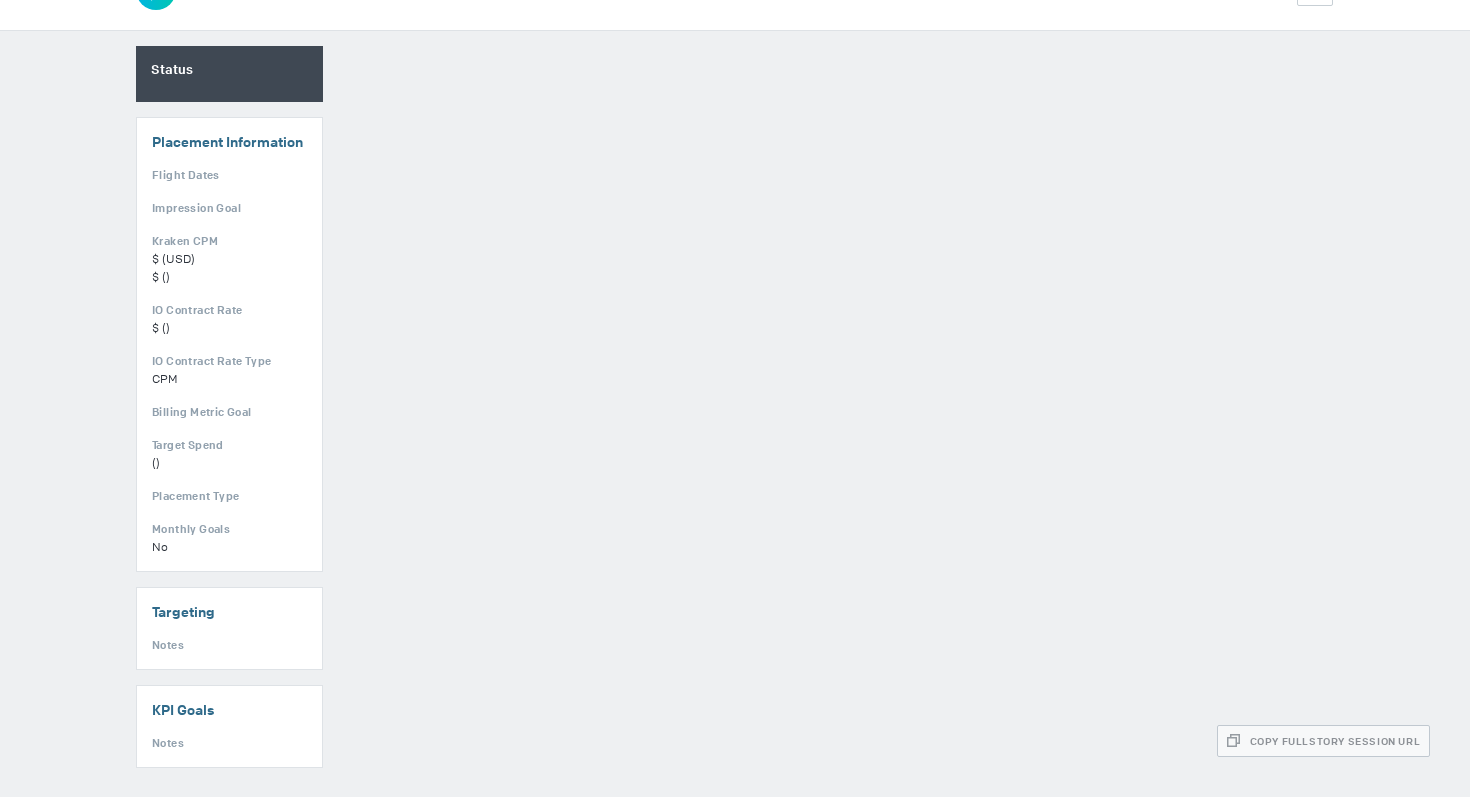 scroll, scrollTop: 0, scrollLeft: 0, axis: both 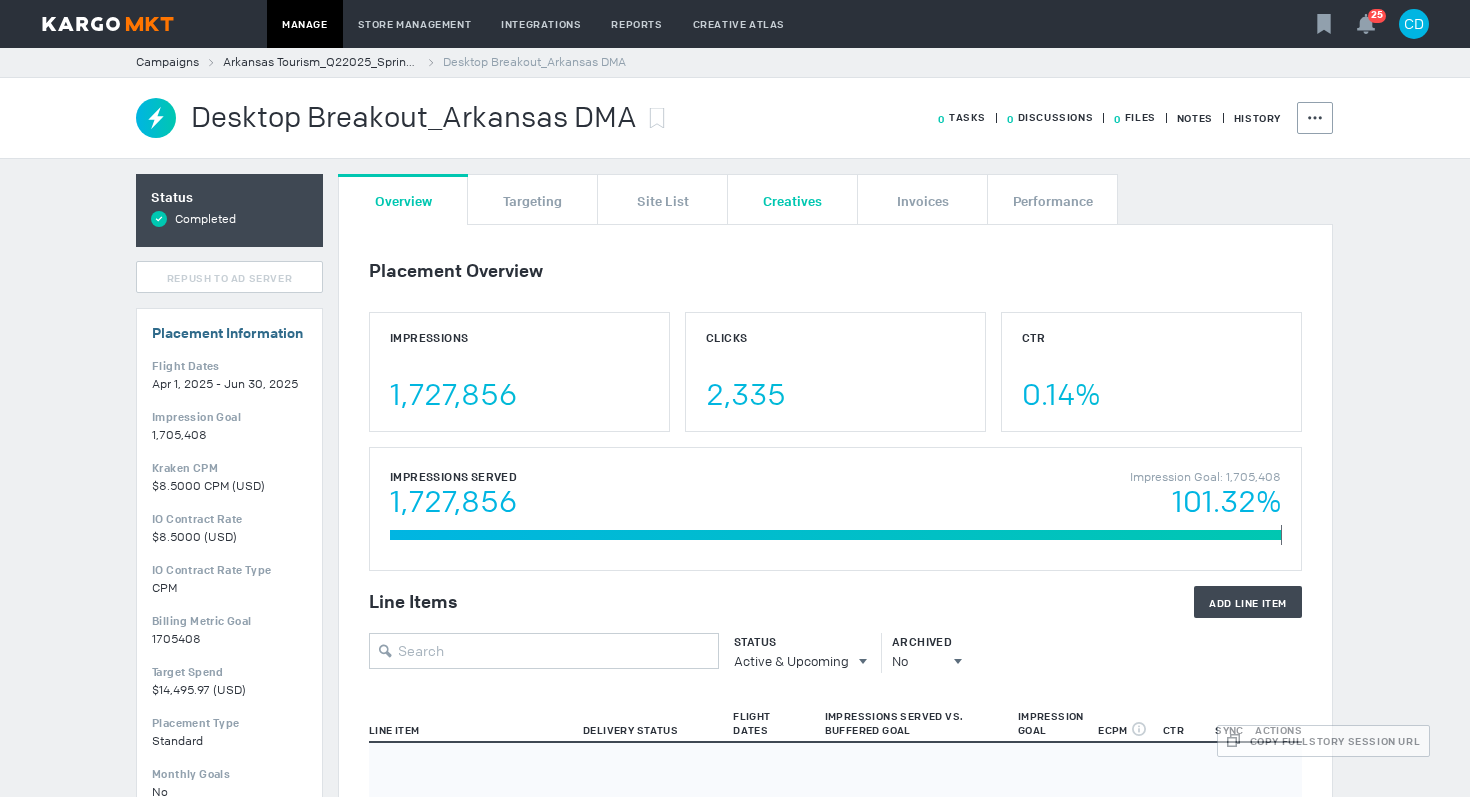 click on "Creatives" at bounding box center [792, 199] 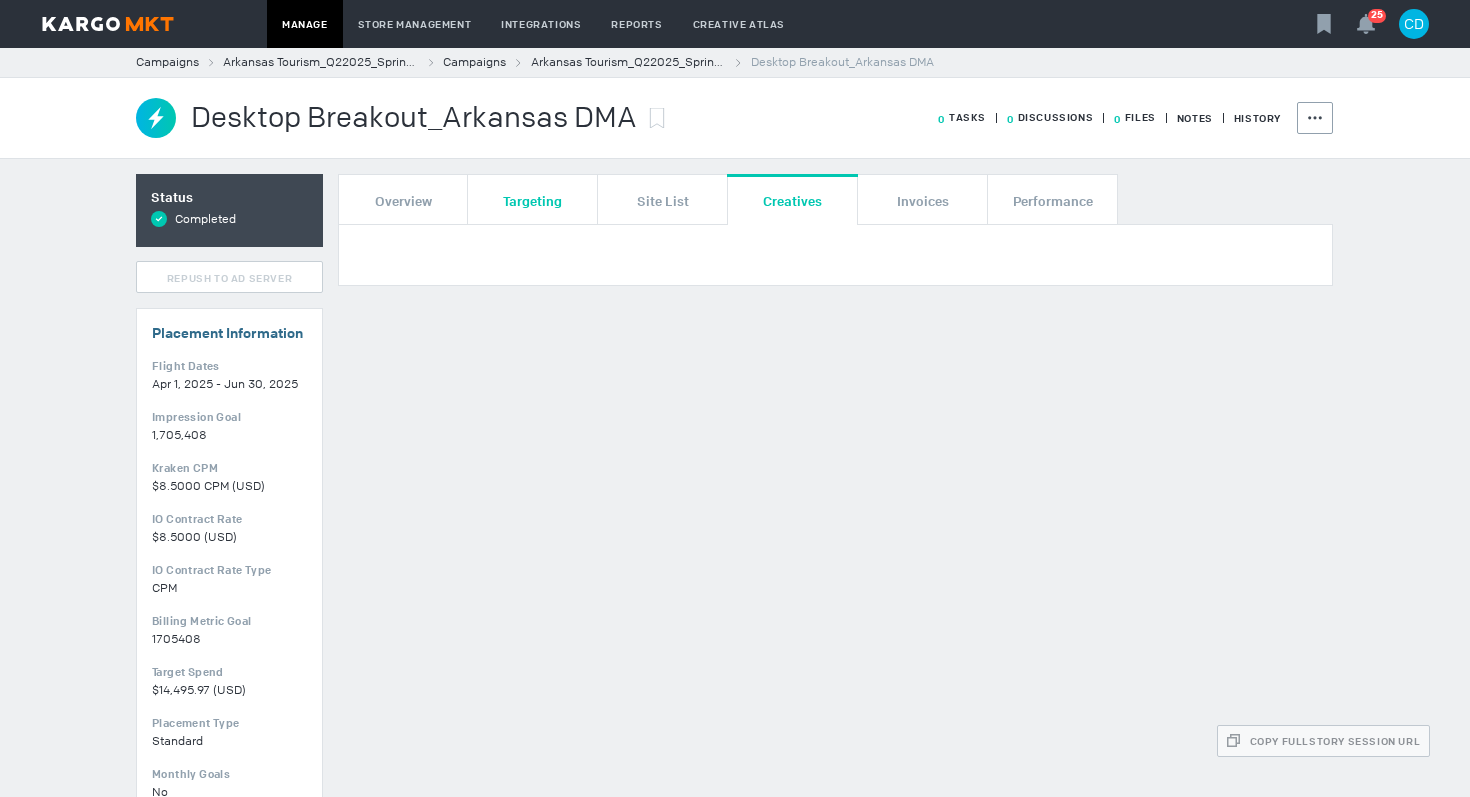 click on "Targeting" at bounding box center [532, 200] 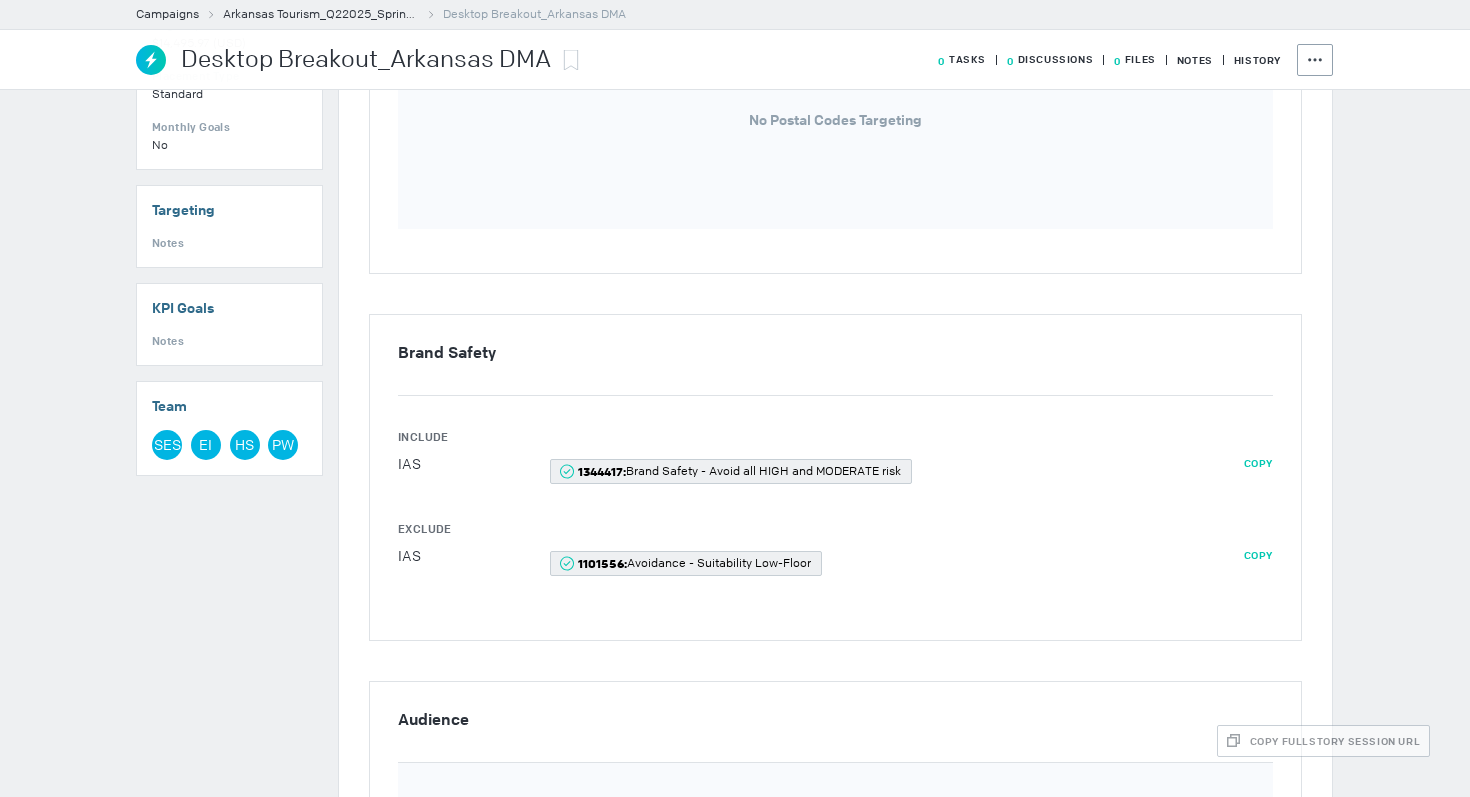 scroll, scrollTop: 0, scrollLeft: 0, axis: both 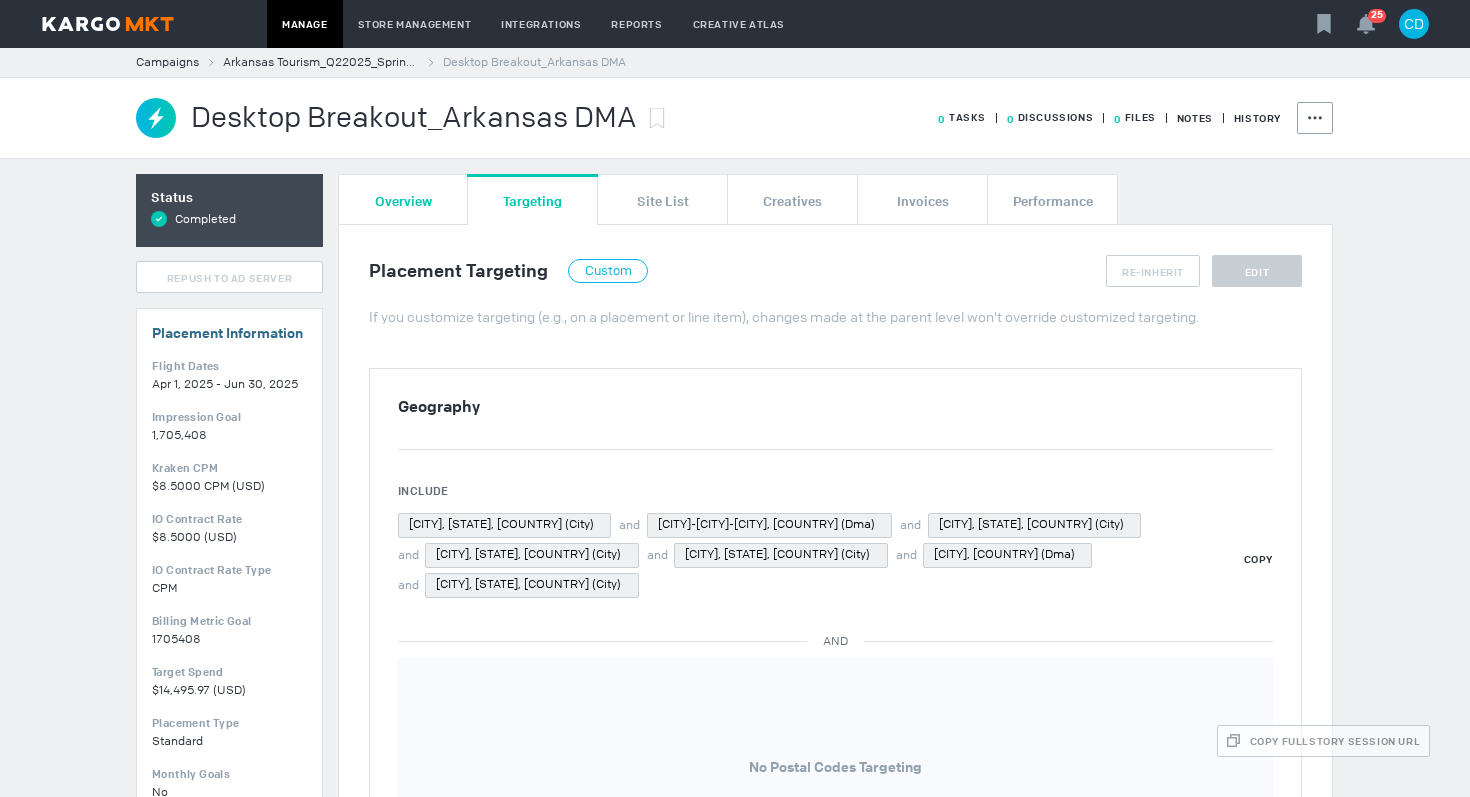 click on "Overview" at bounding box center (403, 200) 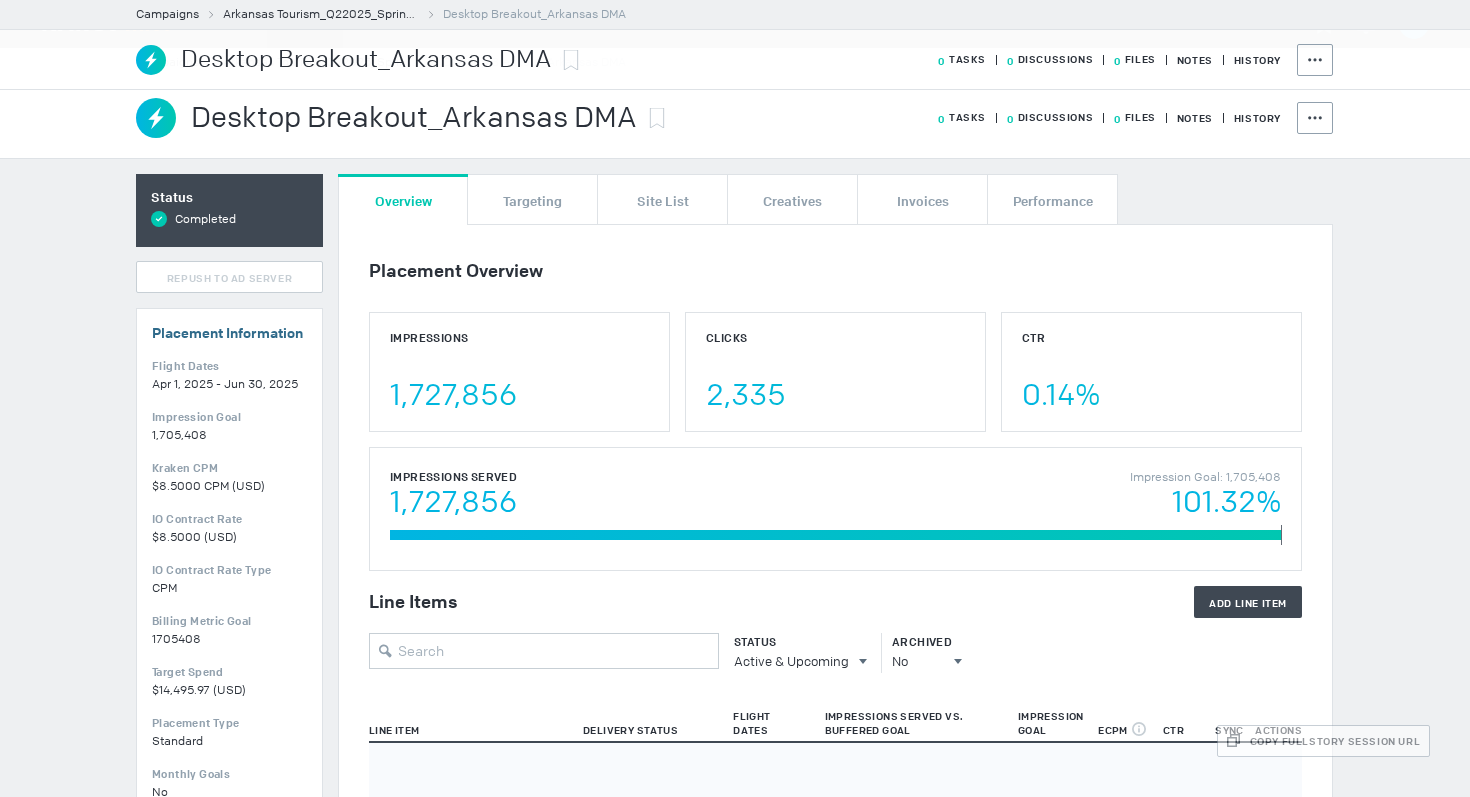 scroll, scrollTop: 354, scrollLeft: 0, axis: vertical 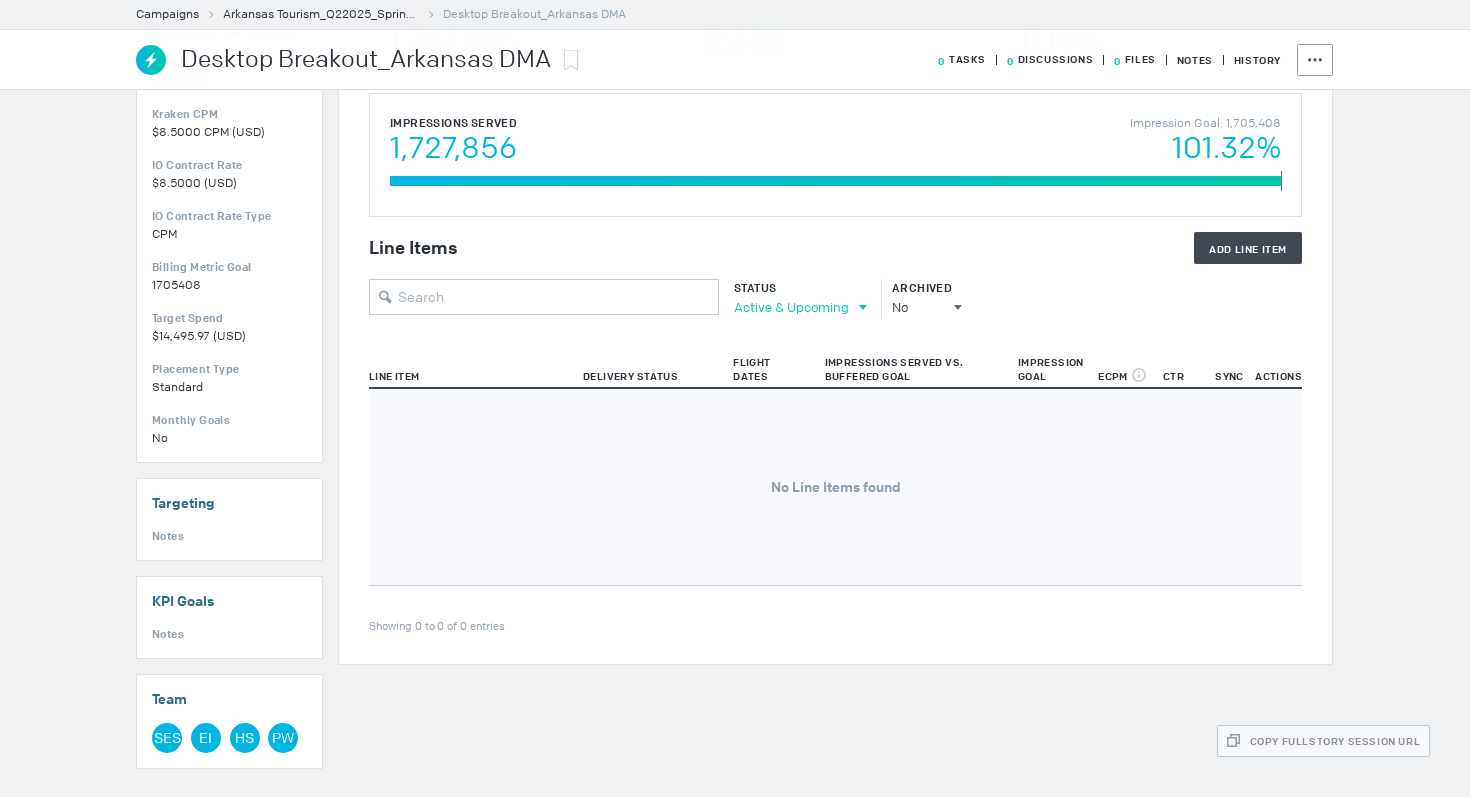 click on "Active & Upcoming" at bounding box center (791, 307) 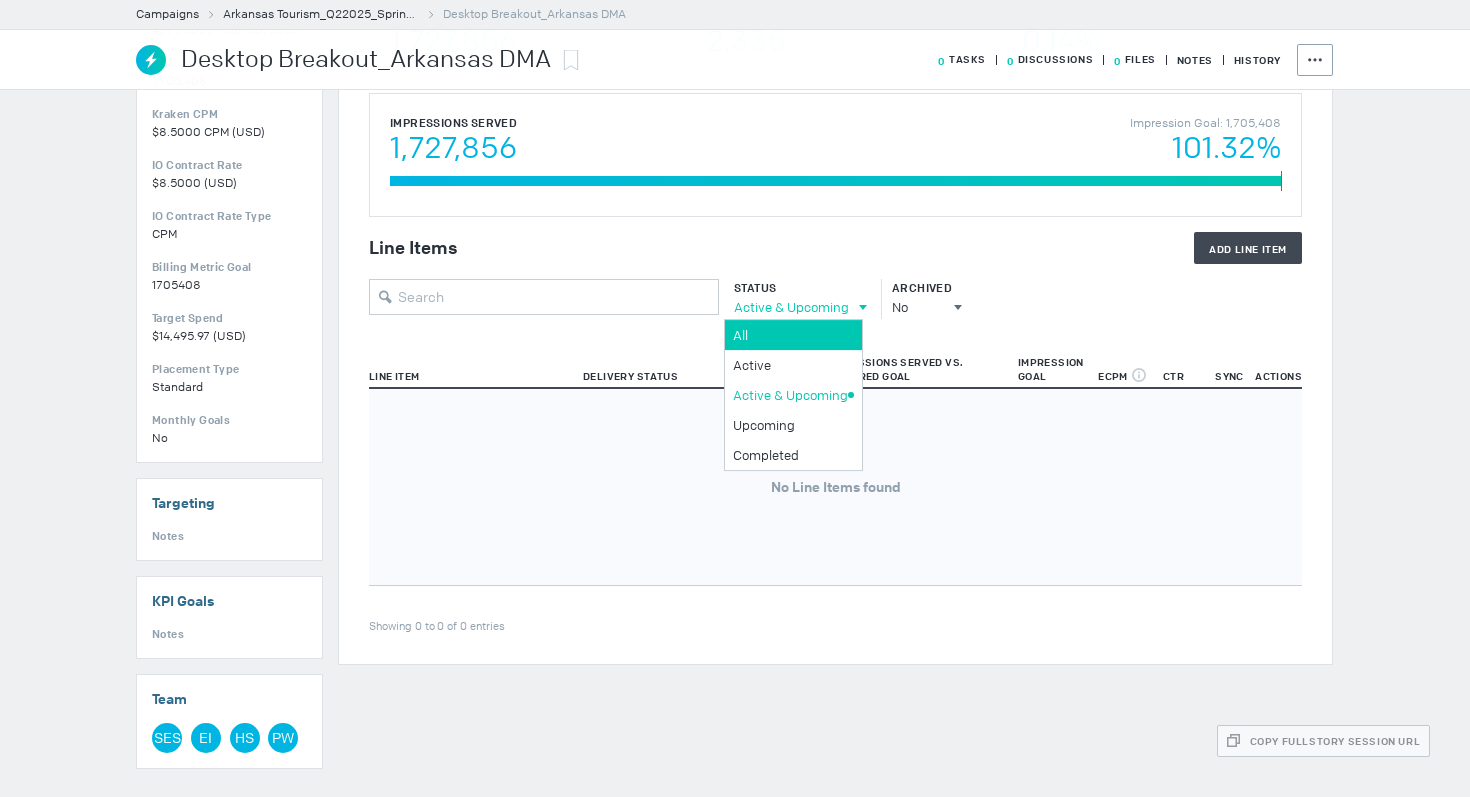 click on "All" at bounding box center [790, 335] 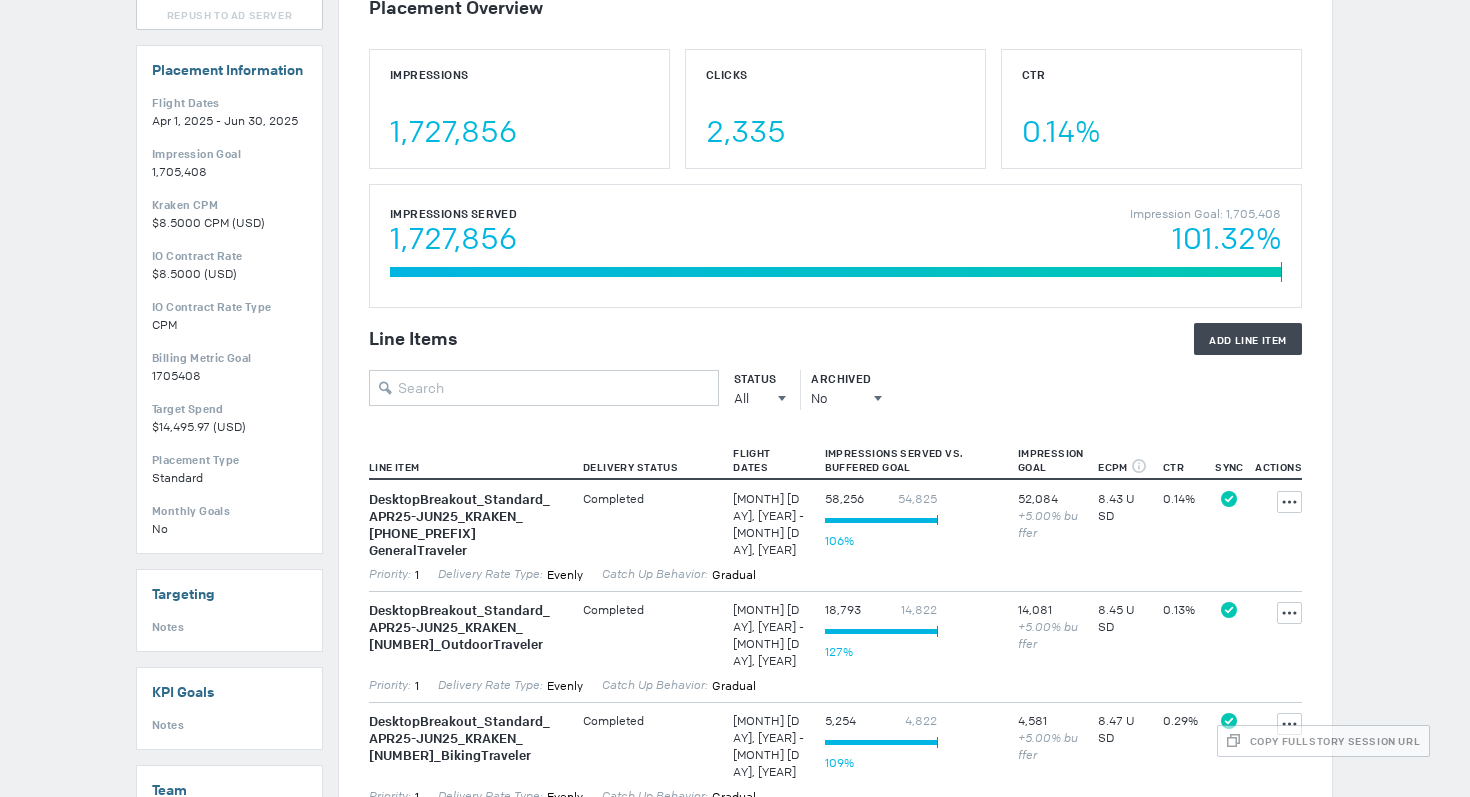 scroll, scrollTop: 0, scrollLeft: 0, axis: both 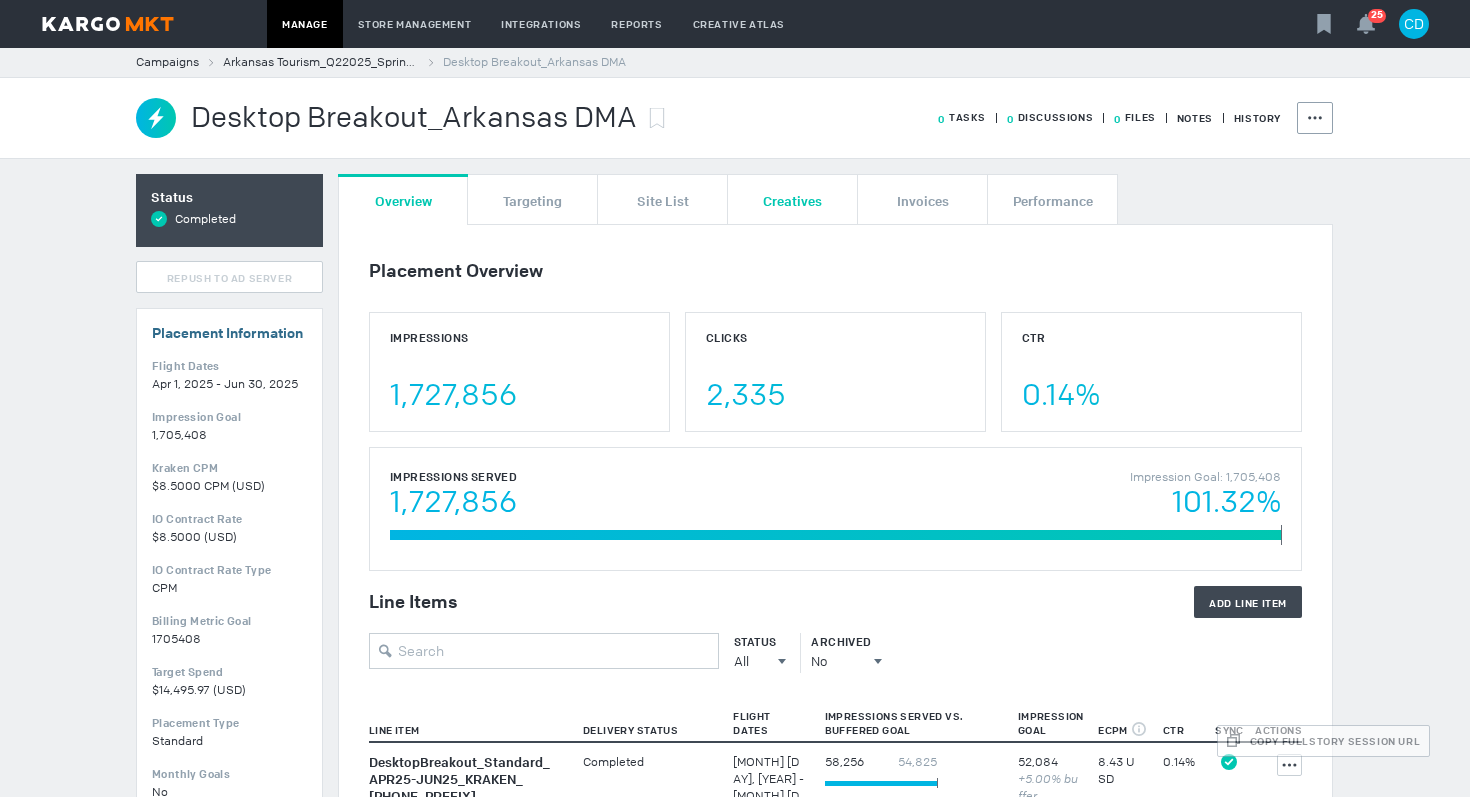 click on "Creatives" at bounding box center (792, 200) 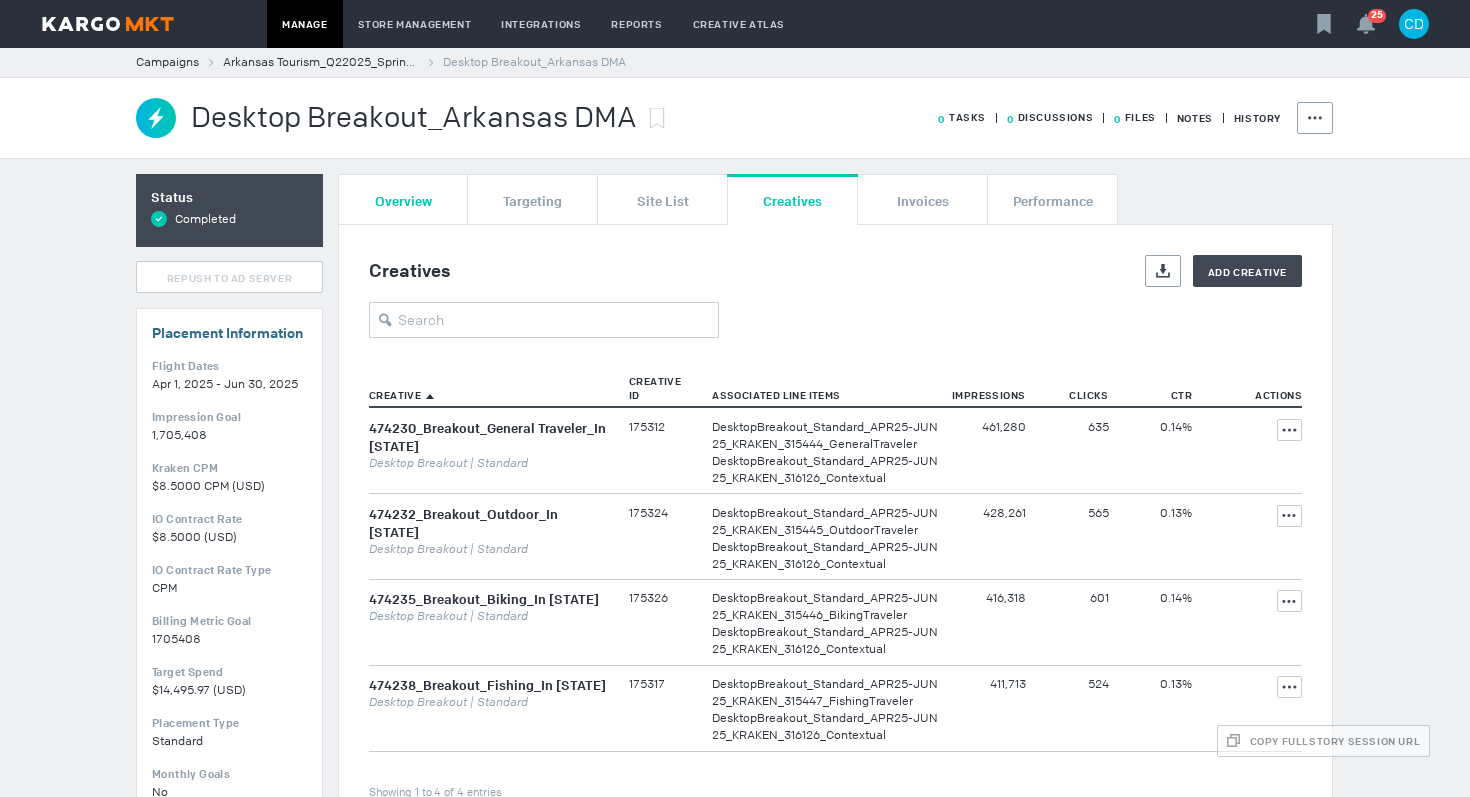click on "Overview" at bounding box center [403, 199] 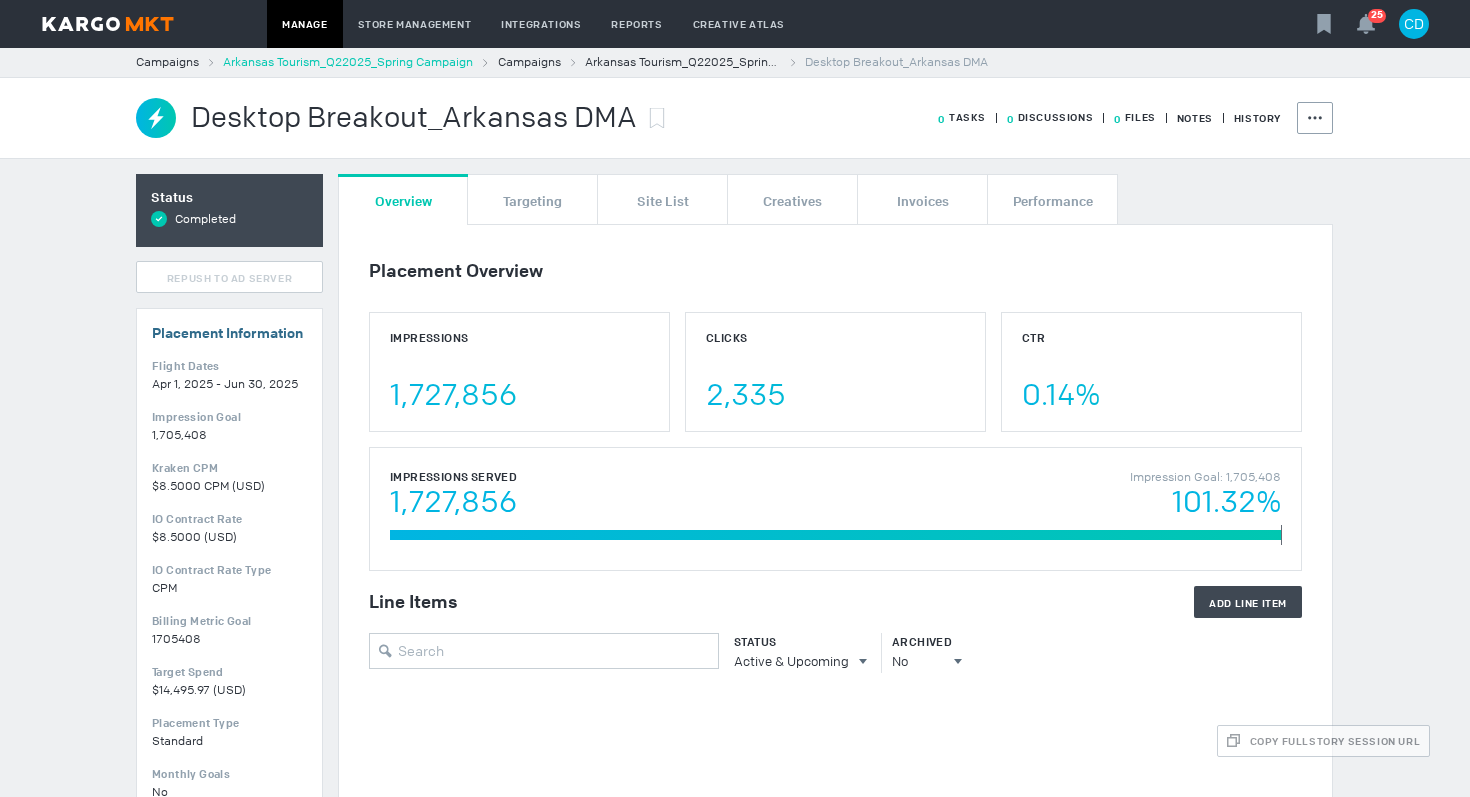 click on "Arkansas Tourism_Q22025_Spring Campaign" at bounding box center [348, 62] 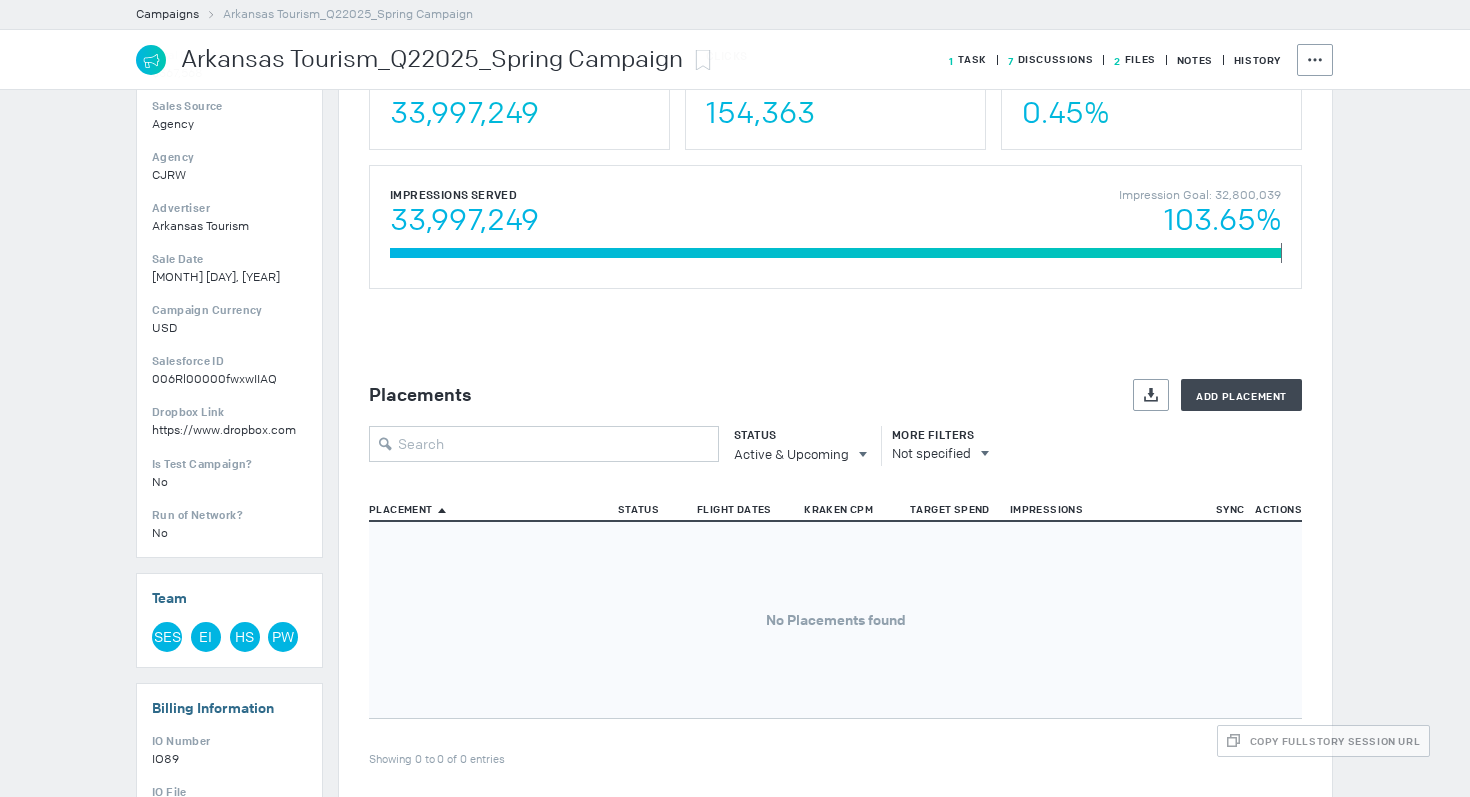 scroll, scrollTop: 382, scrollLeft: 0, axis: vertical 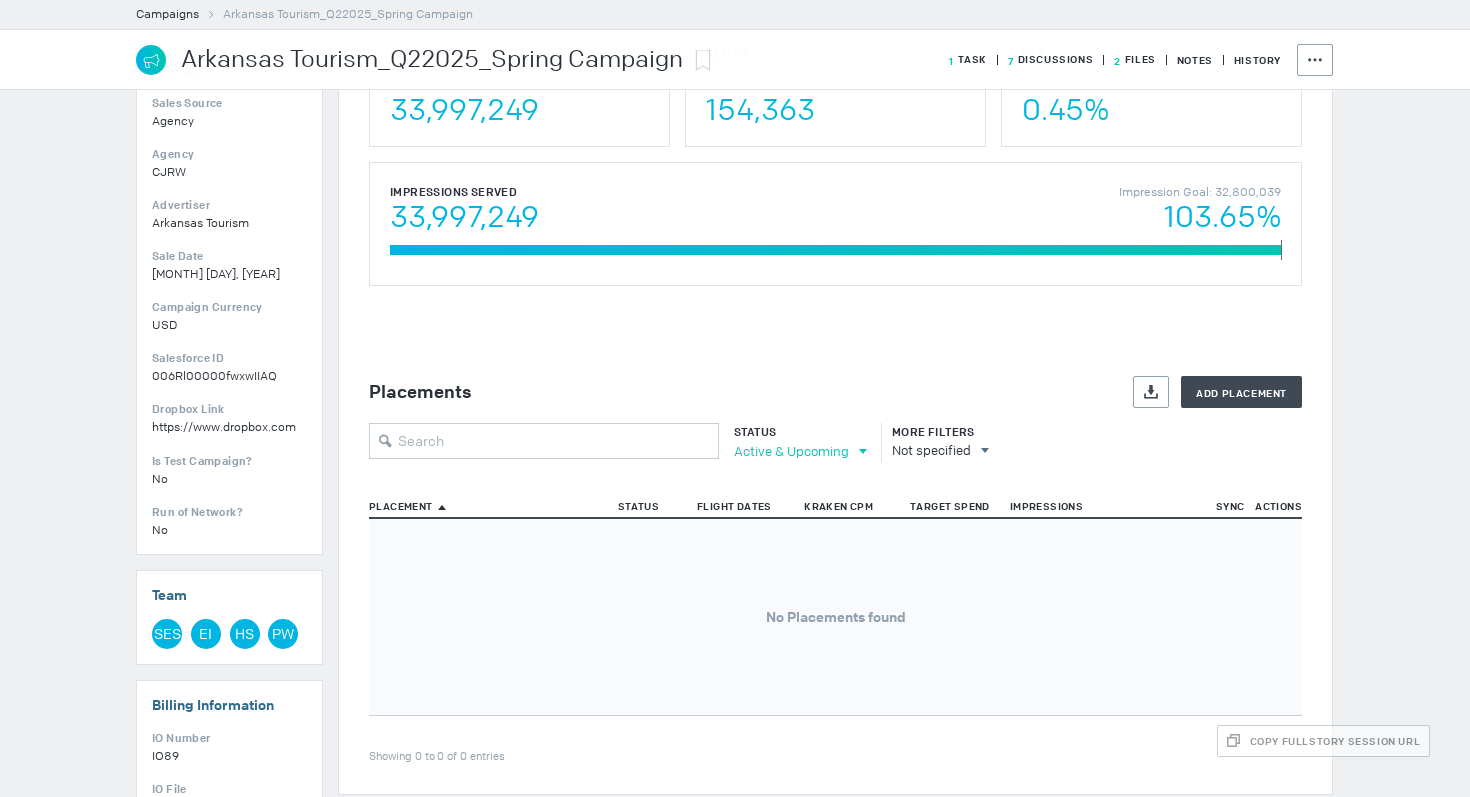 click on "Active & Upcoming" at bounding box center (791, 451) 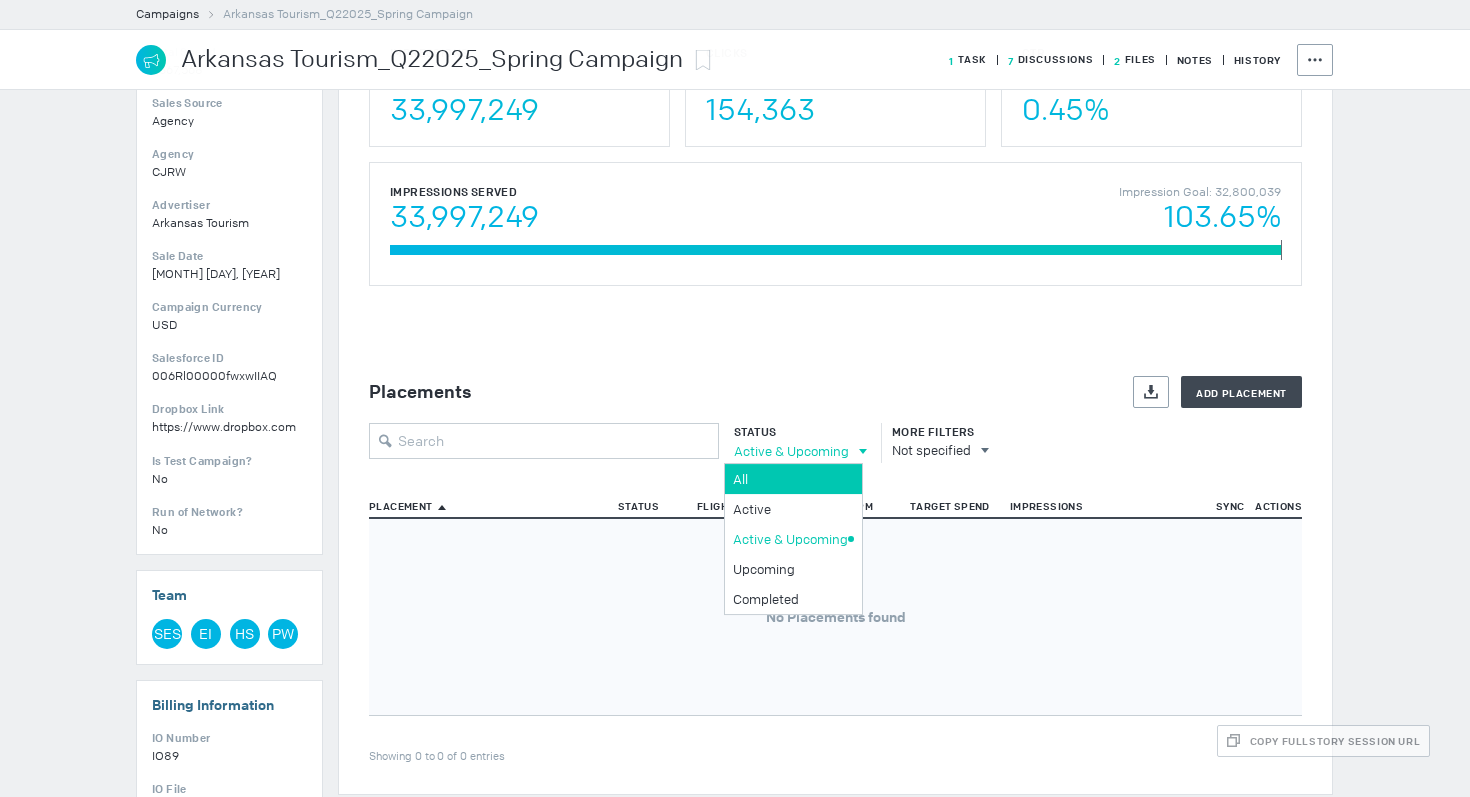 click on "All" at bounding box center (793, 479) 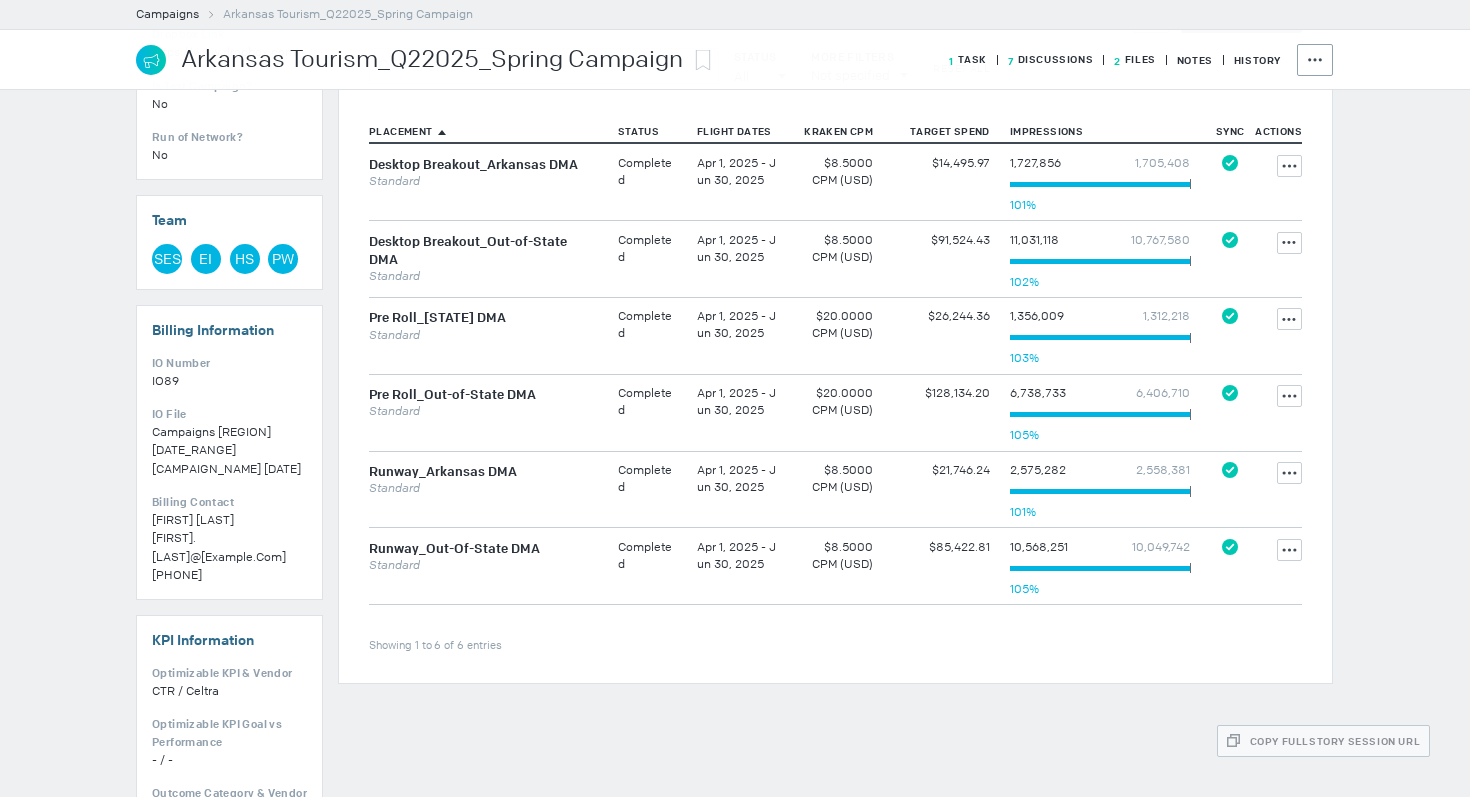 scroll, scrollTop: 807, scrollLeft: 0, axis: vertical 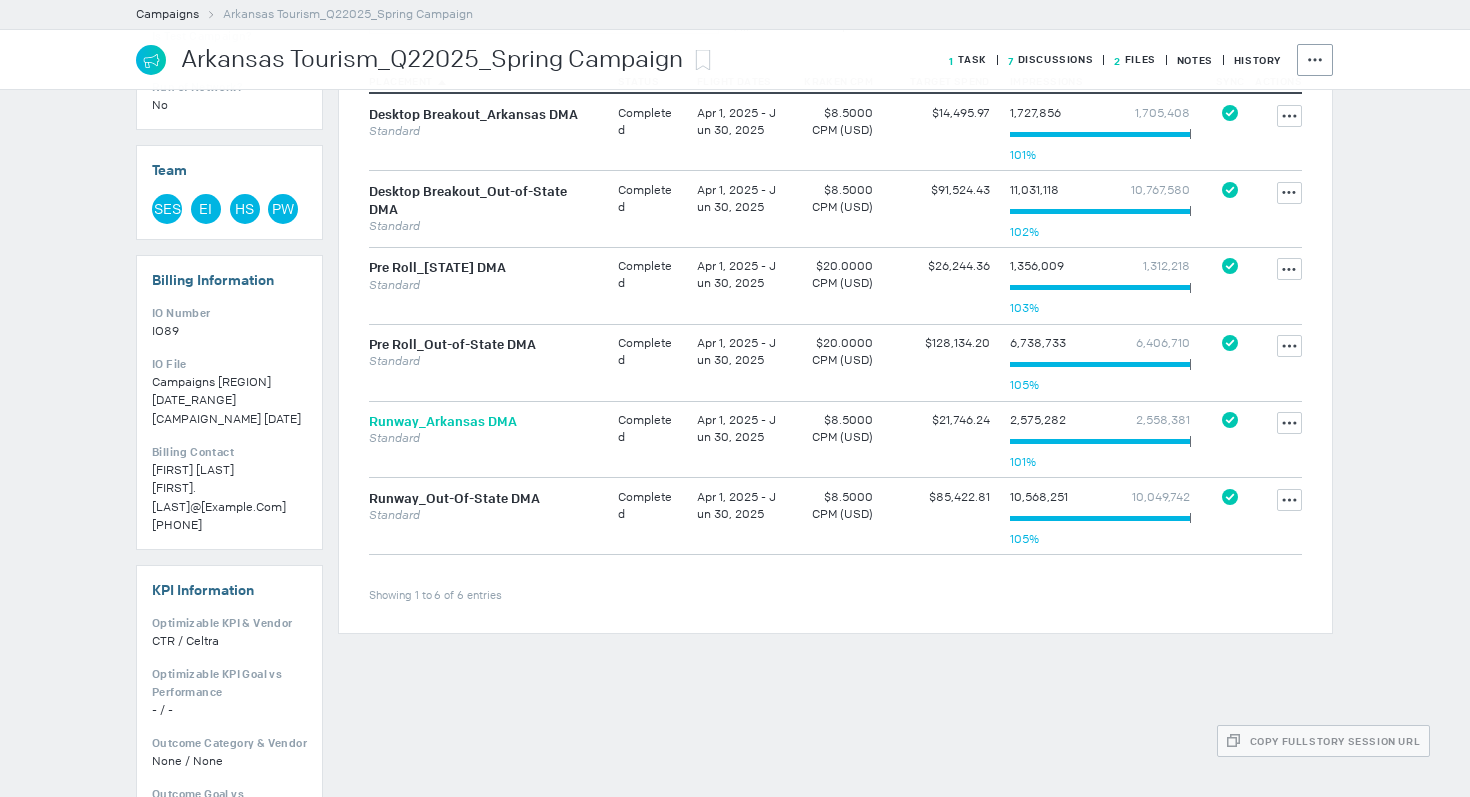 click on "Runway_Arkansas DMA" at bounding box center (443, 421) 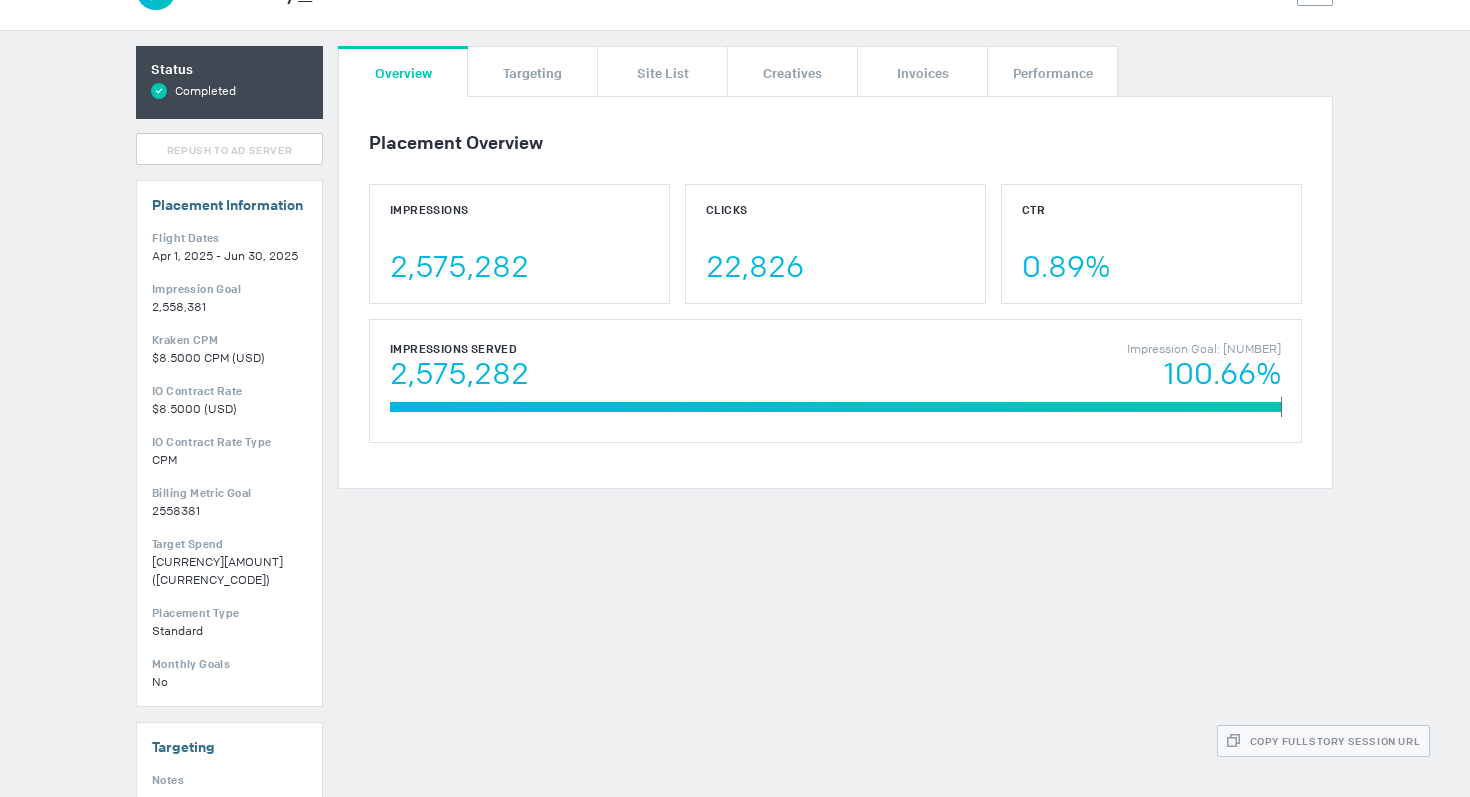 scroll, scrollTop: 0, scrollLeft: 0, axis: both 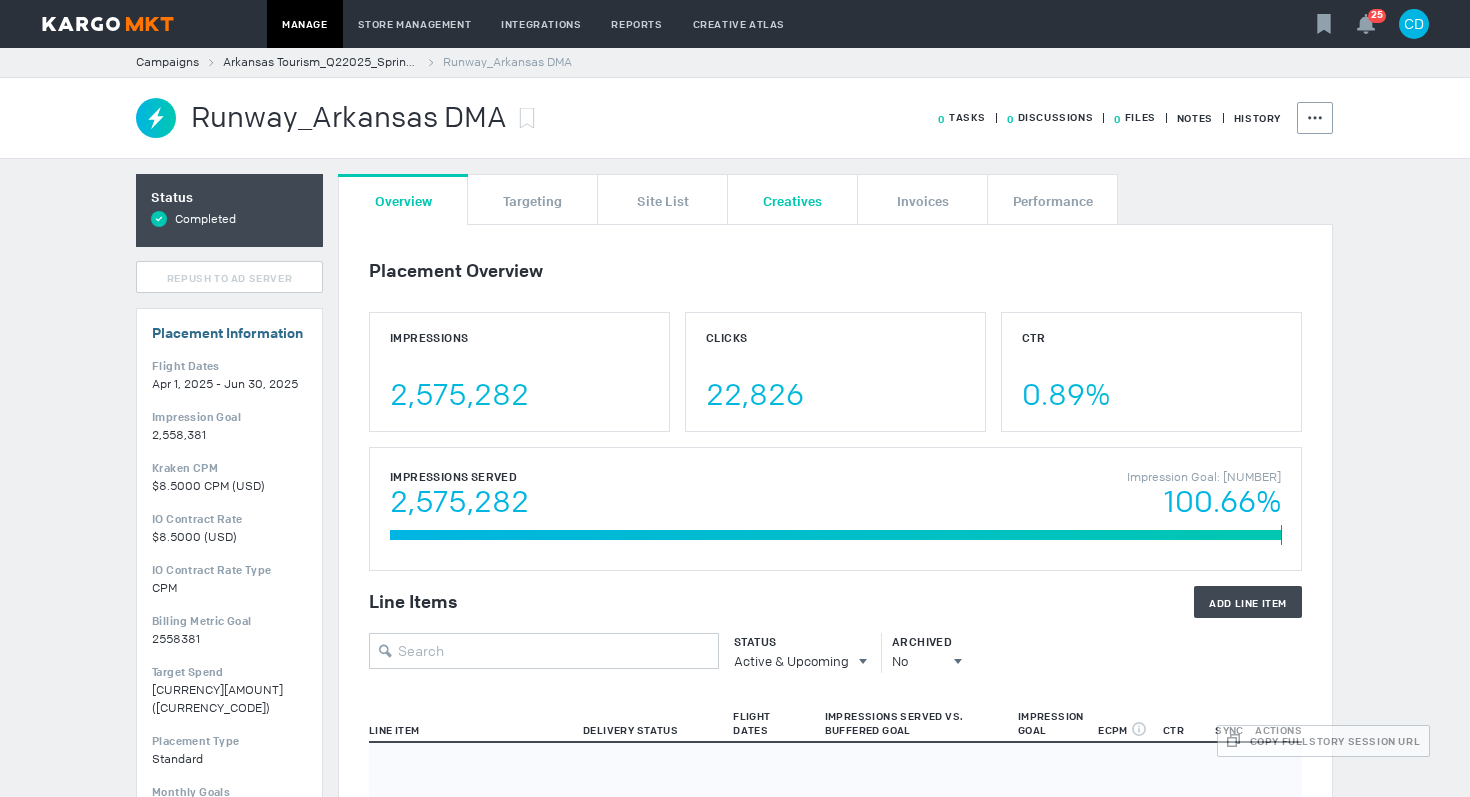 click on "Creatives" at bounding box center [792, 199] 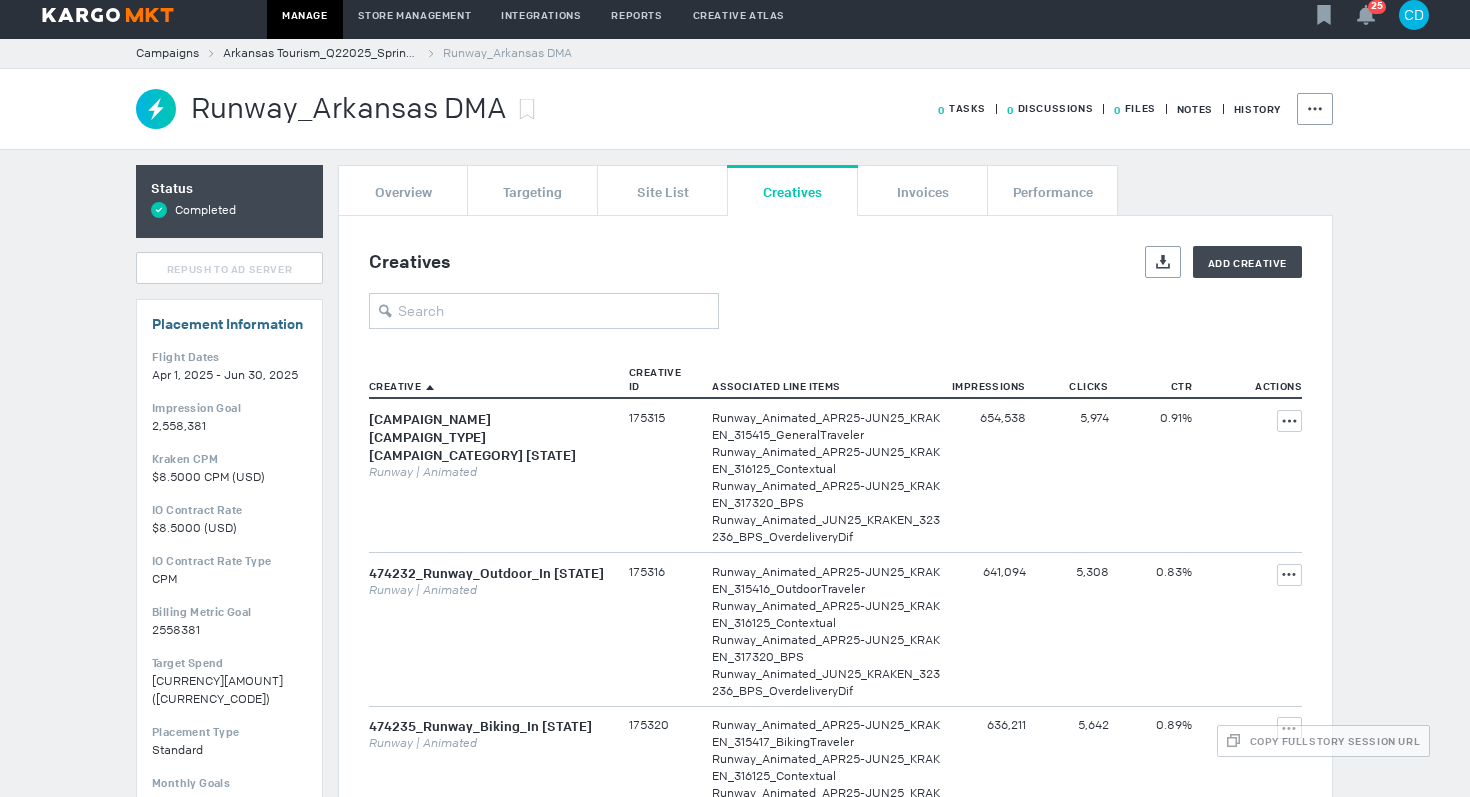 scroll, scrollTop: 0, scrollLeft: 0, axis: both 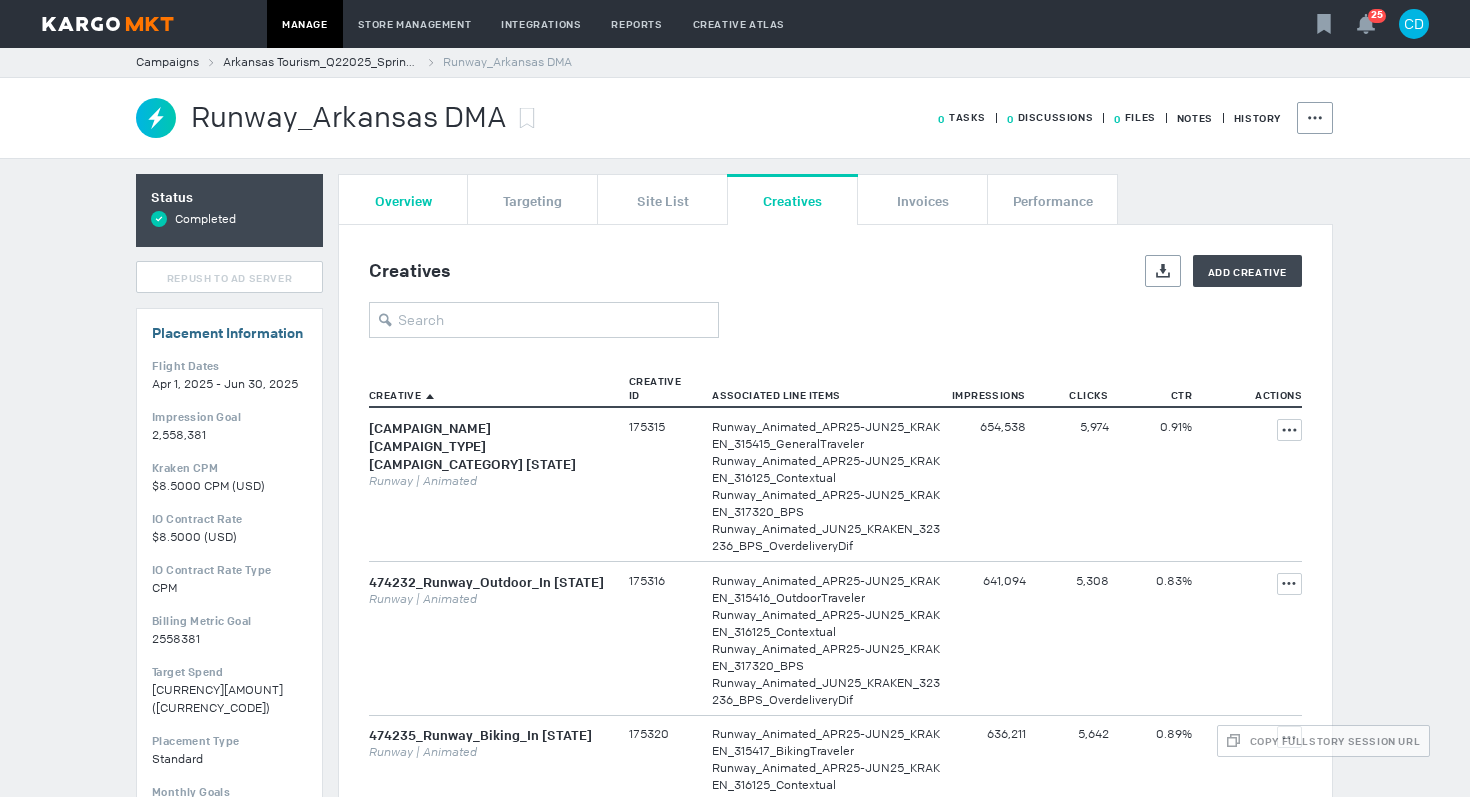 click on "Overview" at bounding box center [403, 199] 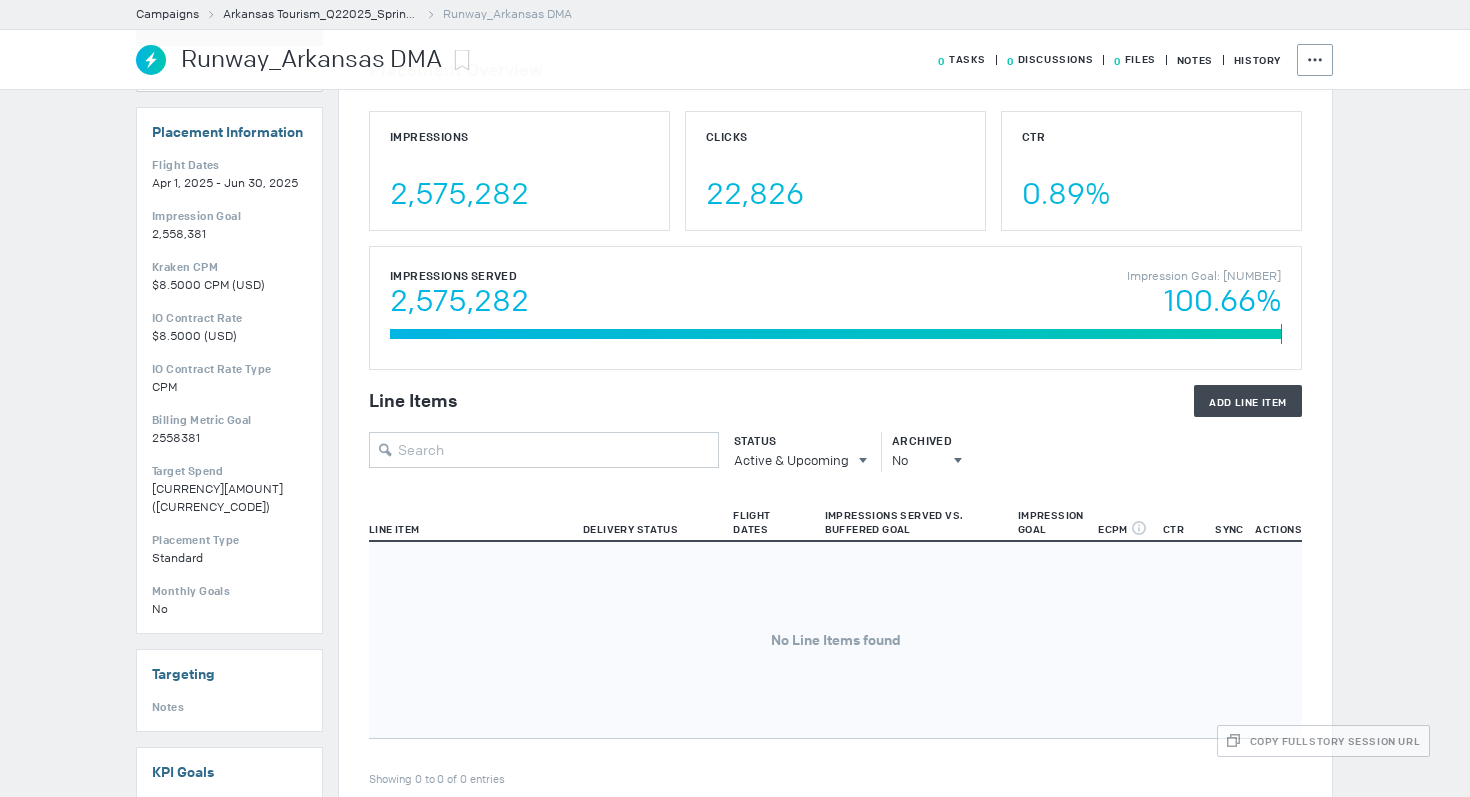 scroll, scrollTop: 0, scrollLeft: 0, axis: both 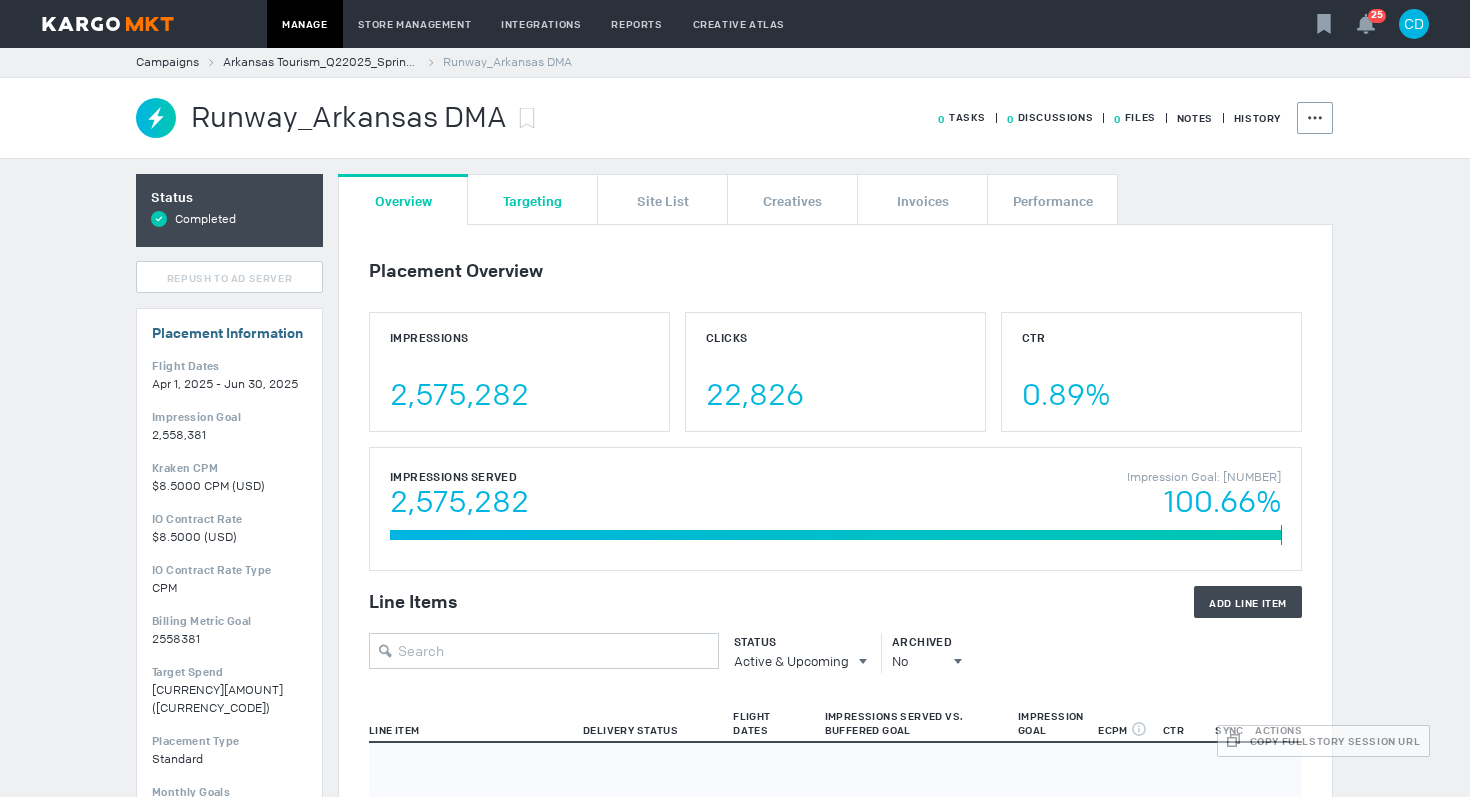 click on "Targeting" at bounding box center [532, 200] 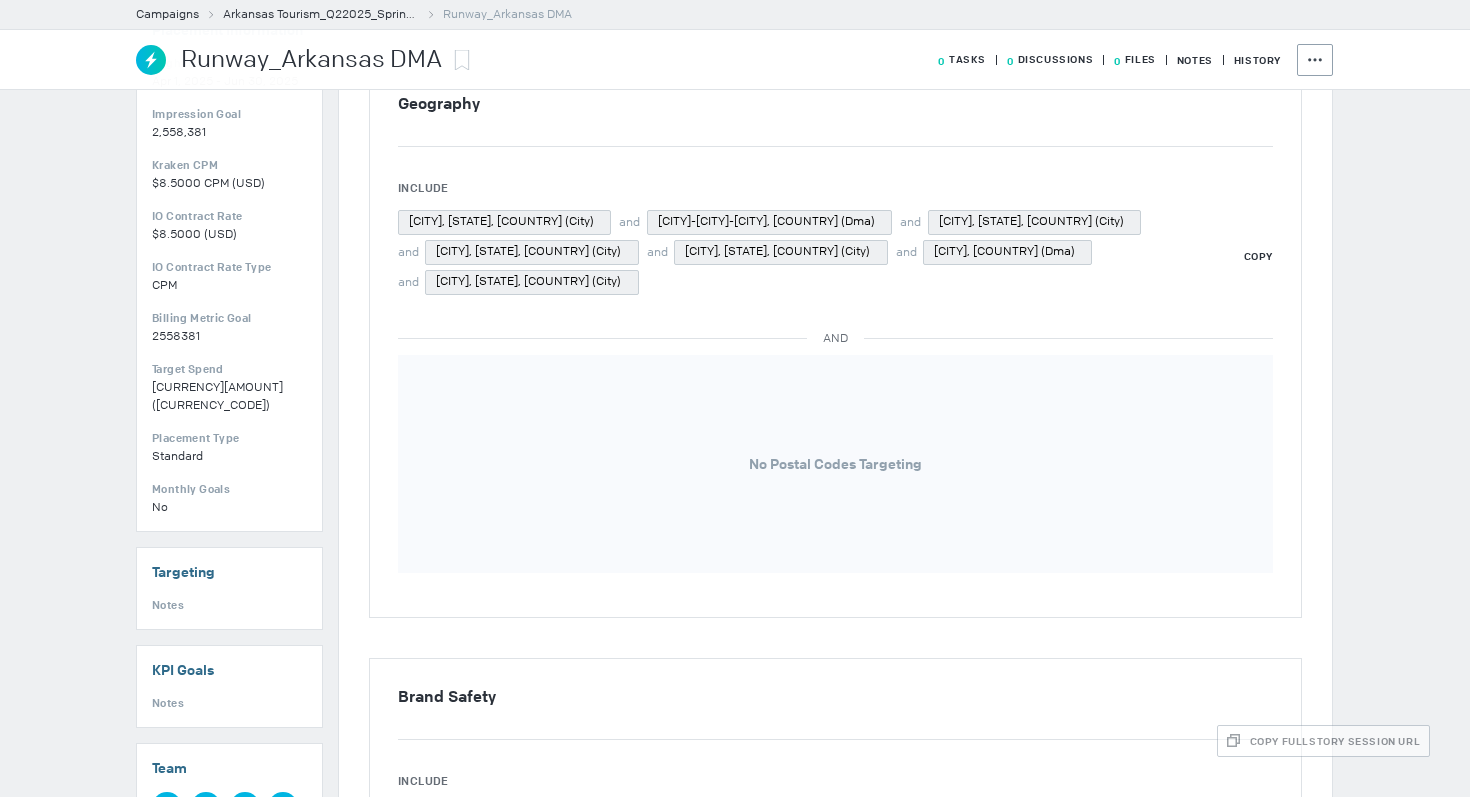 scroll, scrollTop: 0, scrollLeft: 0, axis: both 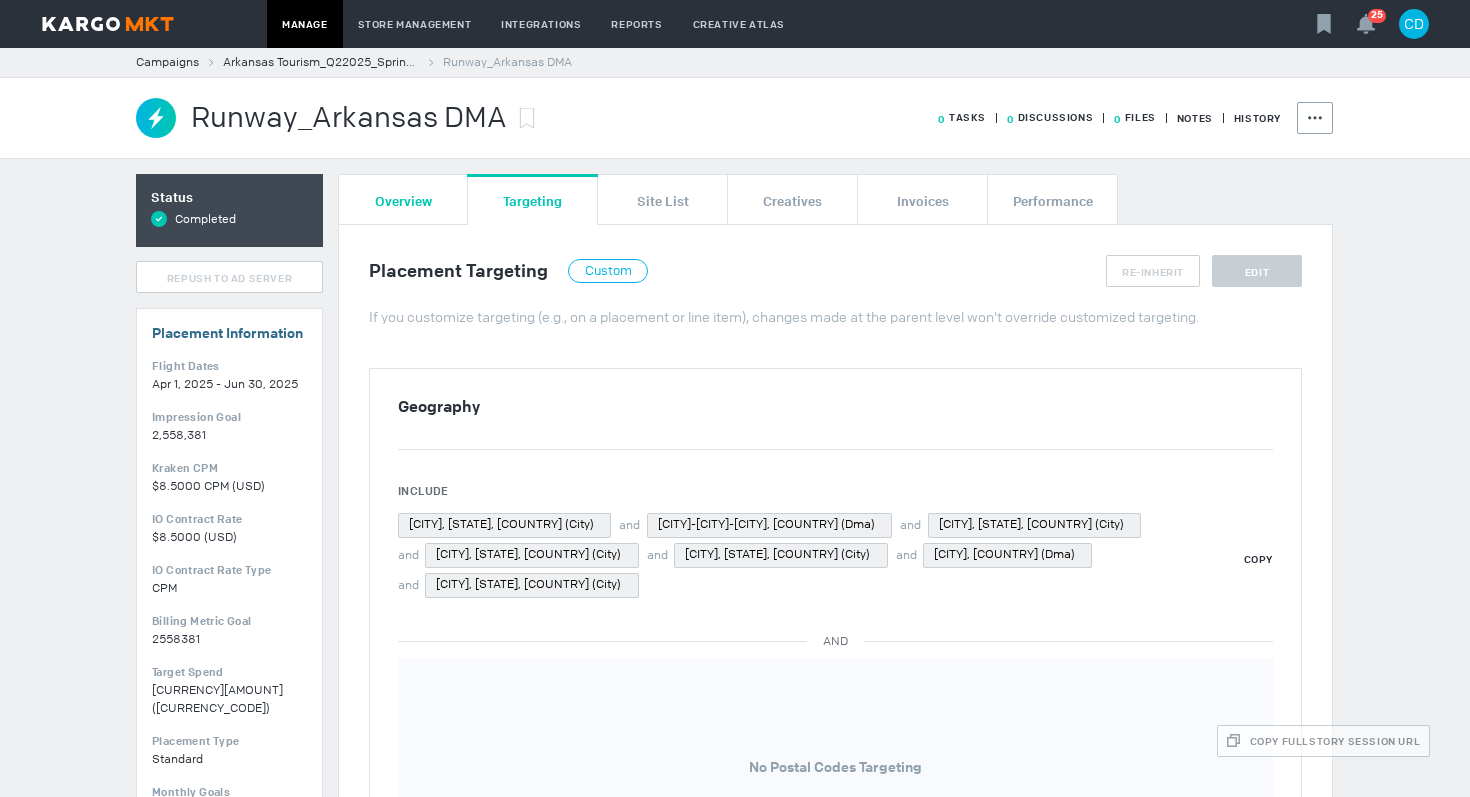 click on "Overview" at bounding box center (403, 200) 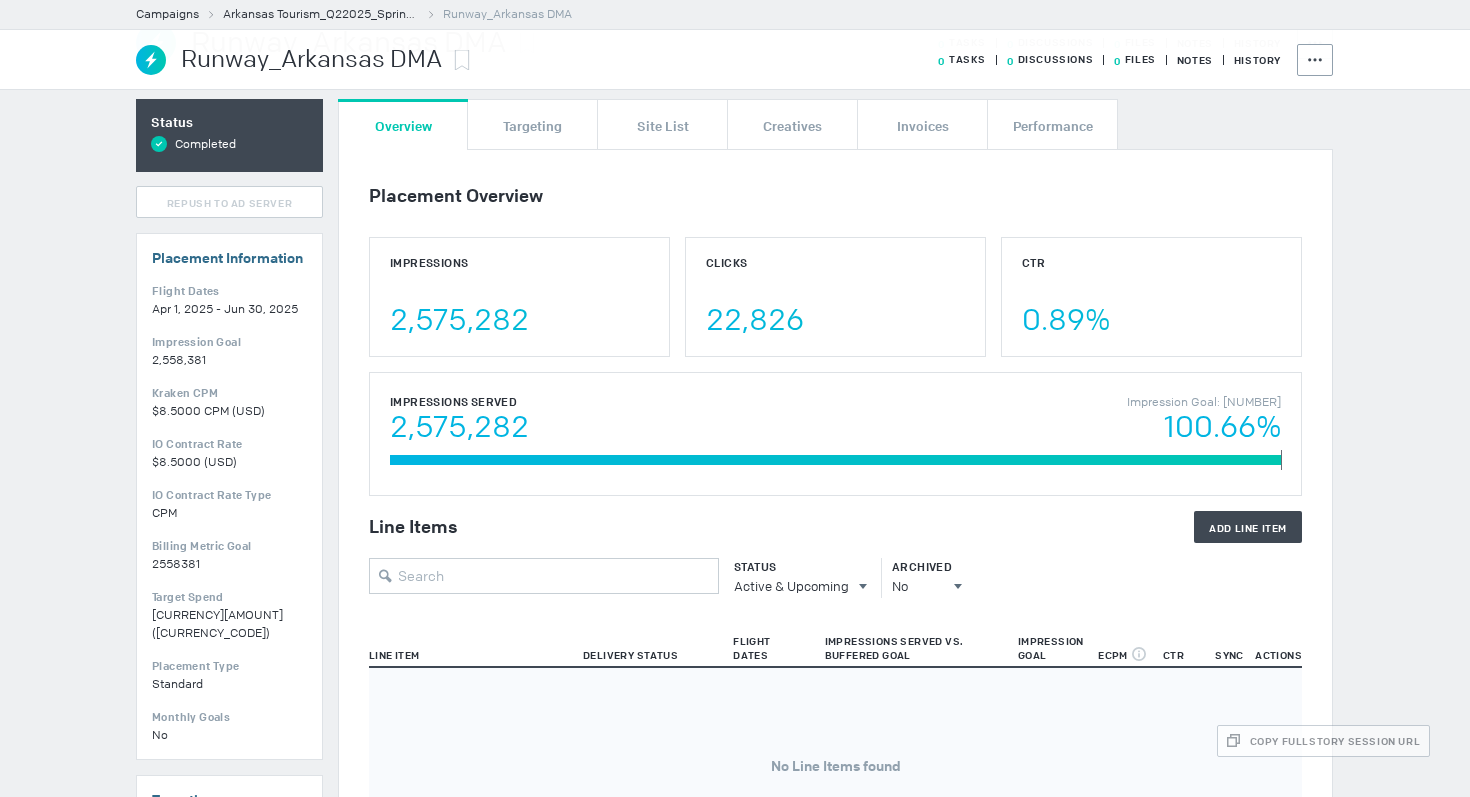 scroll, scrollTop: 0, scrollLeft: 0, axis: both 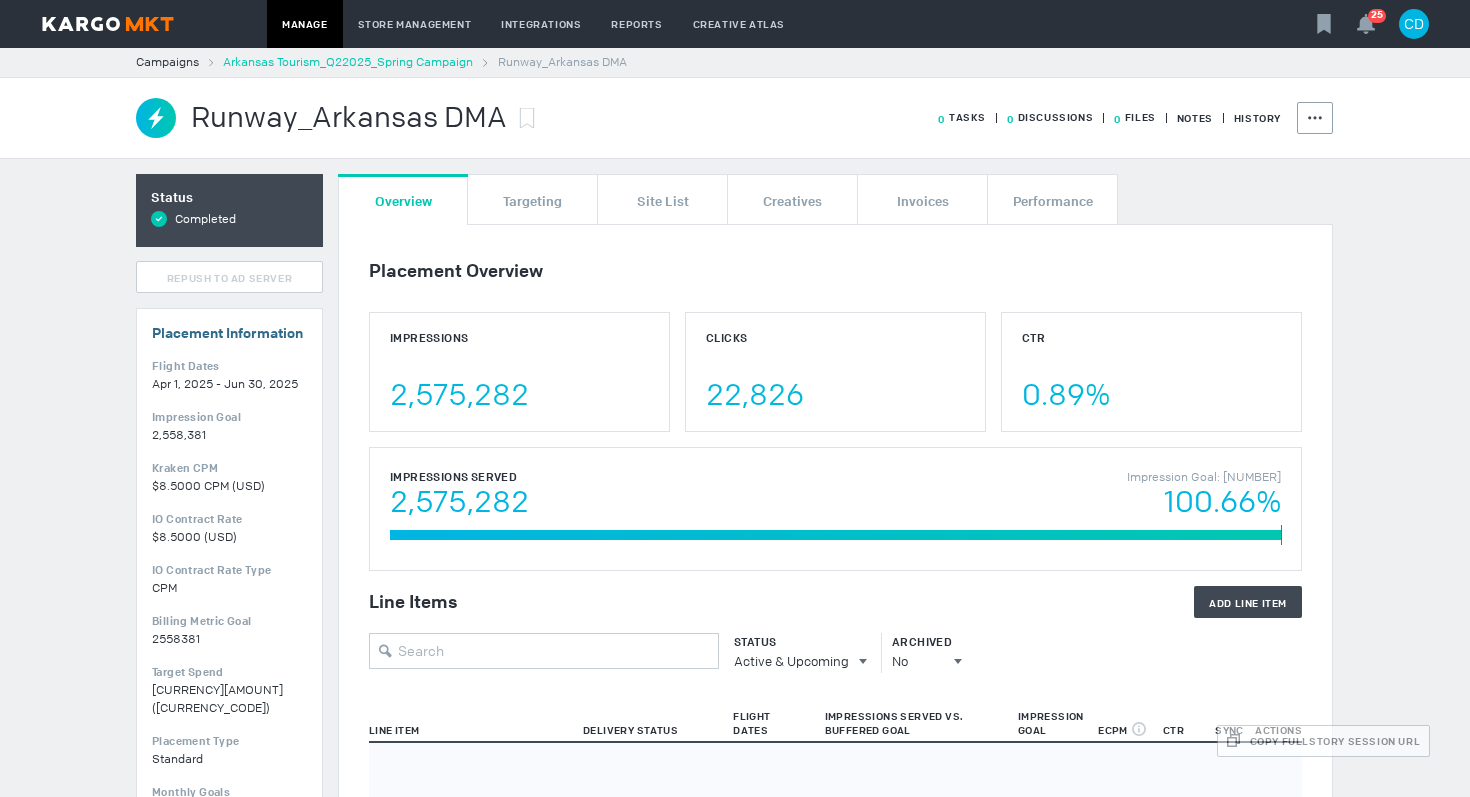 click on "Arkansas Tourism_Q22025_Spring Campaign" at bounding box center (348, 62) 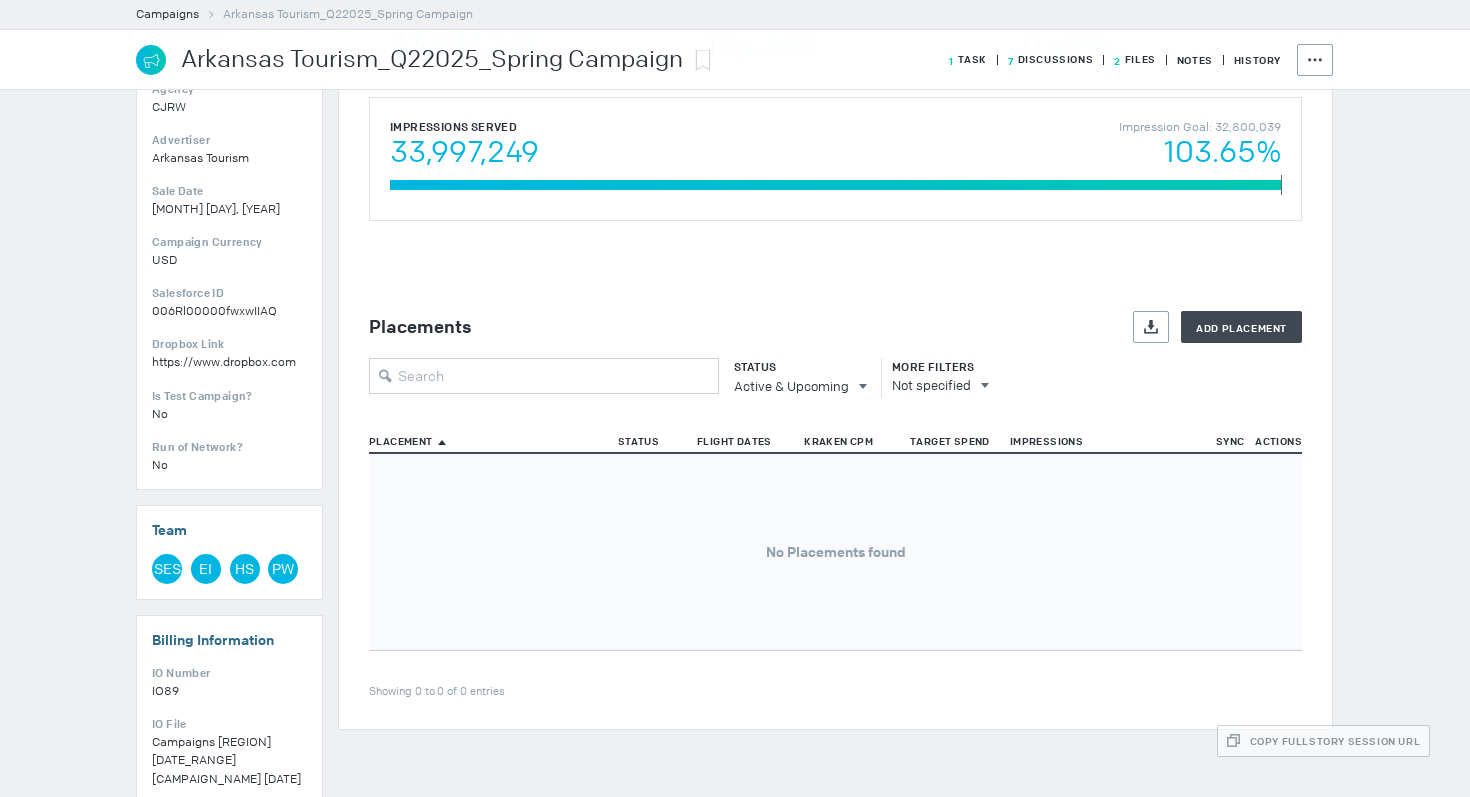 scroll, scrollTop: 490, scrollLeft: 0, axis: vertical 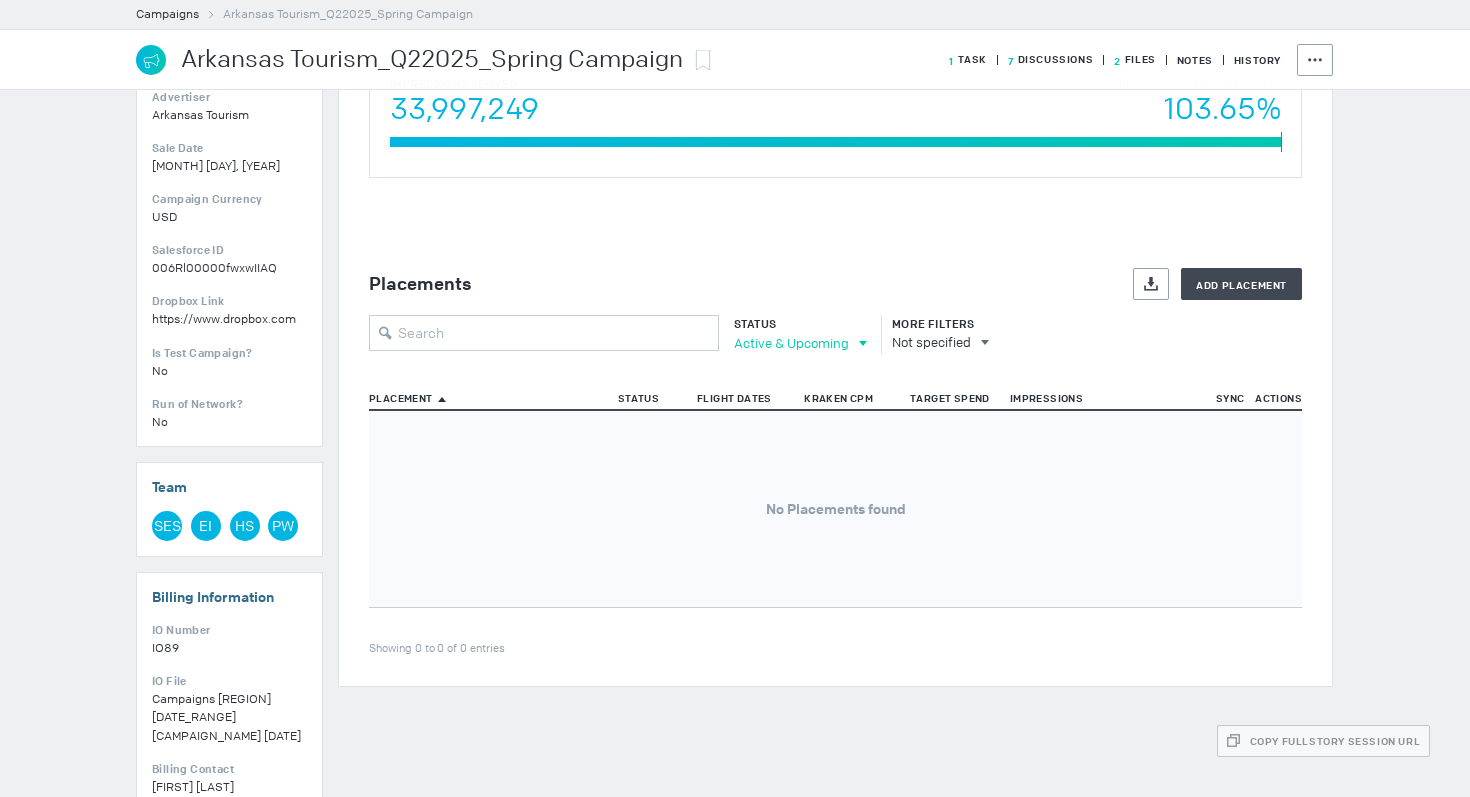 click on "Active & Upcoming" at bounding box center [791, 343] 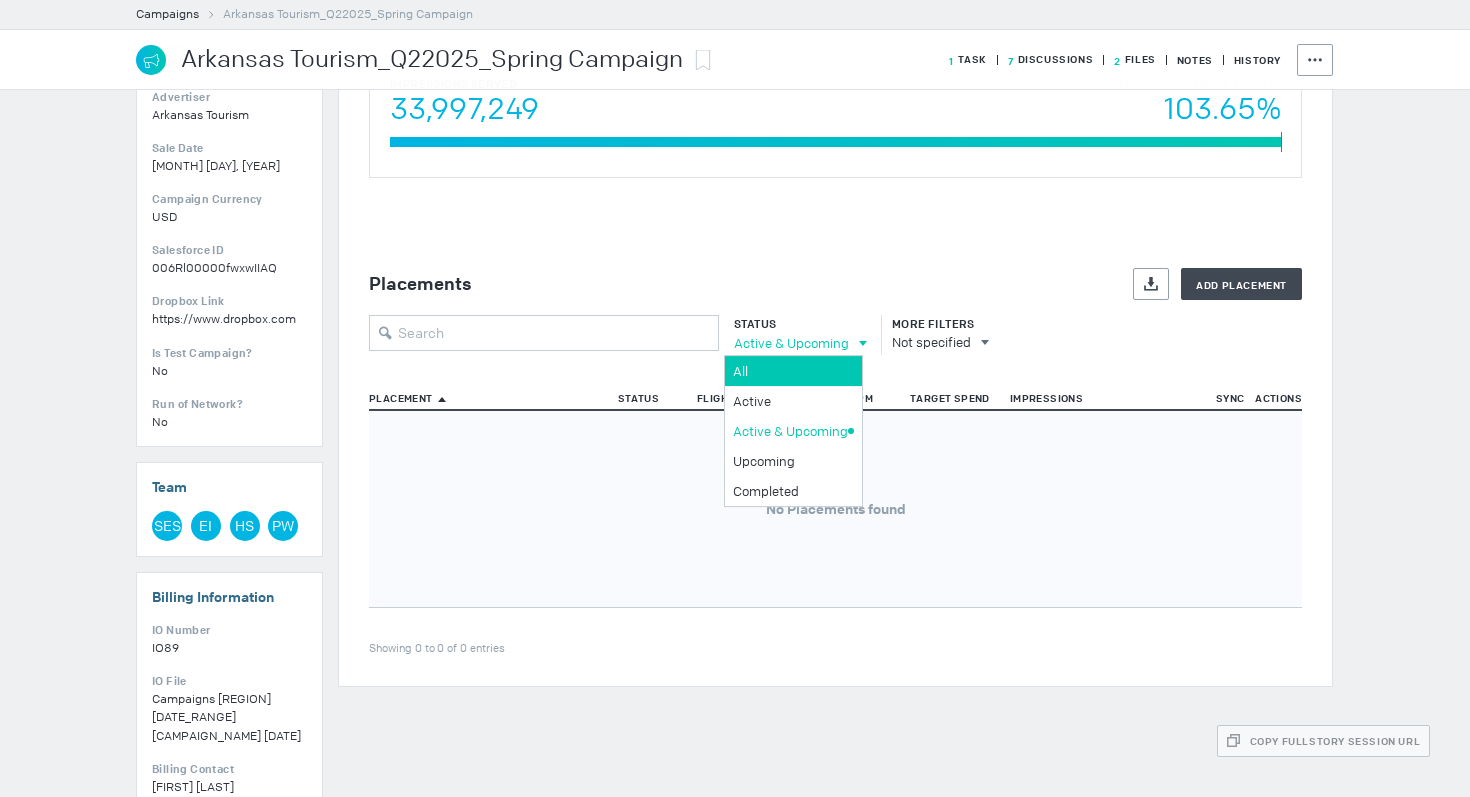 click on "All" at bounding box center [790, 371] 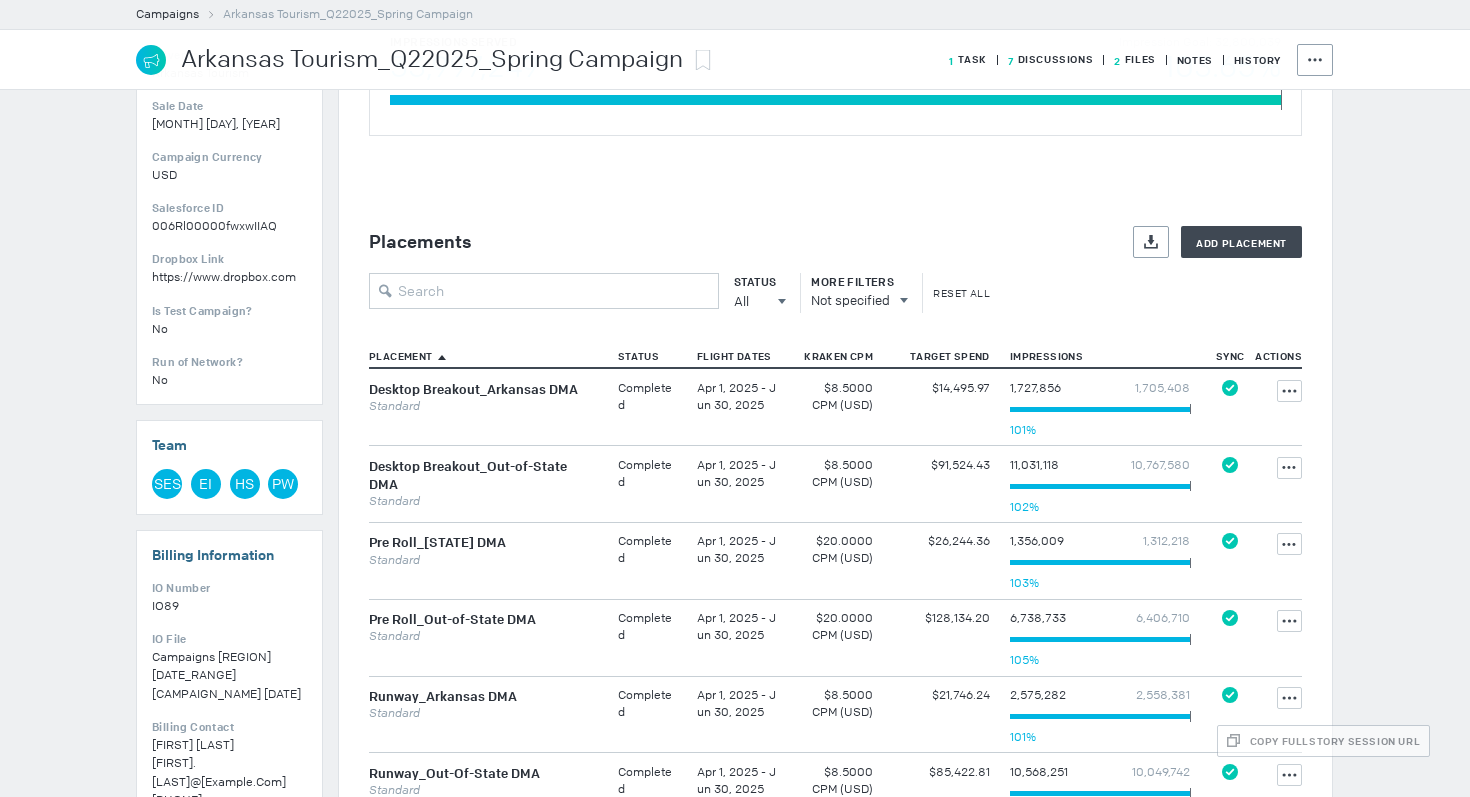 scroll, scrollTop: 562, scrollLeft: 0, axis: vertical 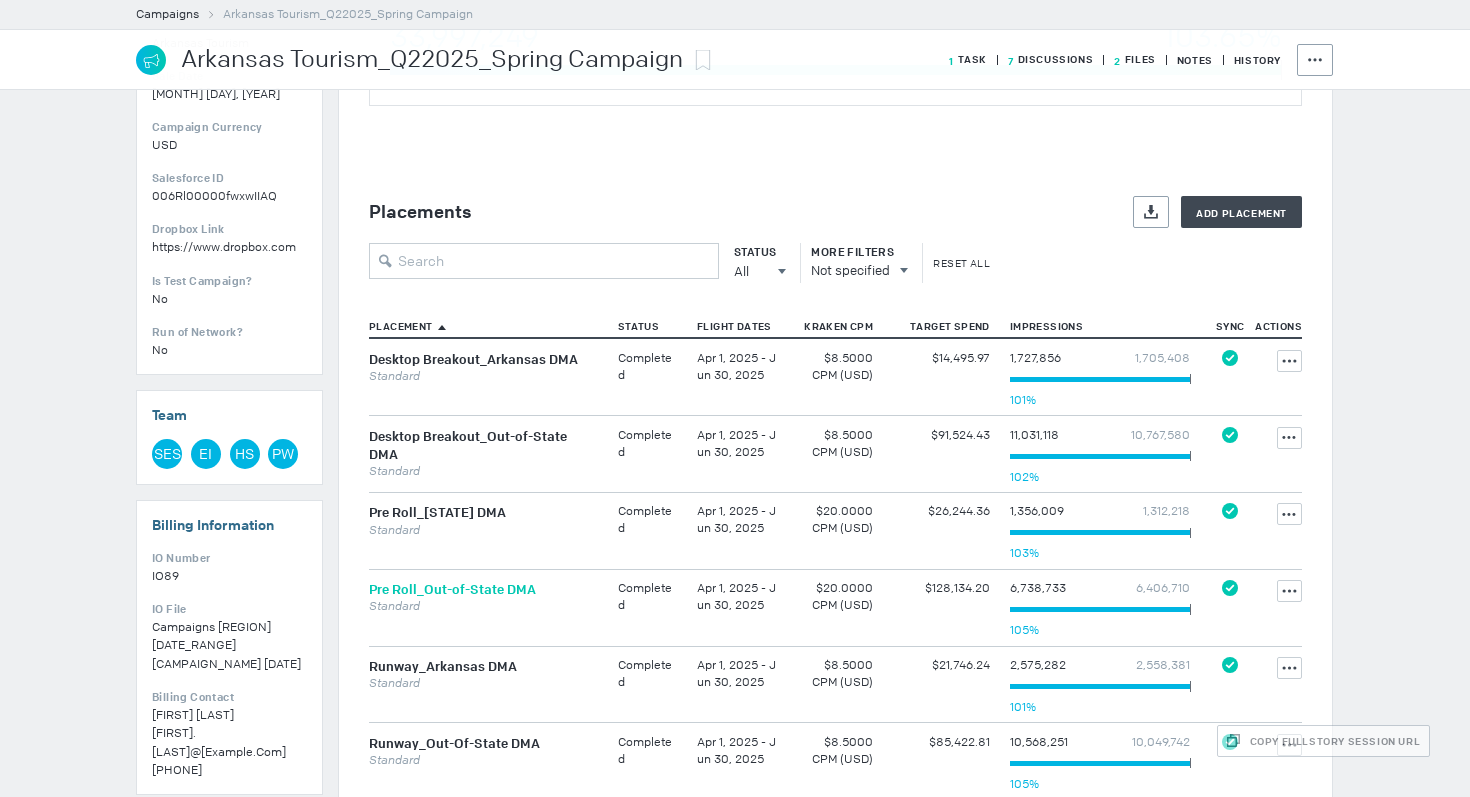 click on "Pre Roll_Out-of-State DMA" at bounding box center (452, 589) 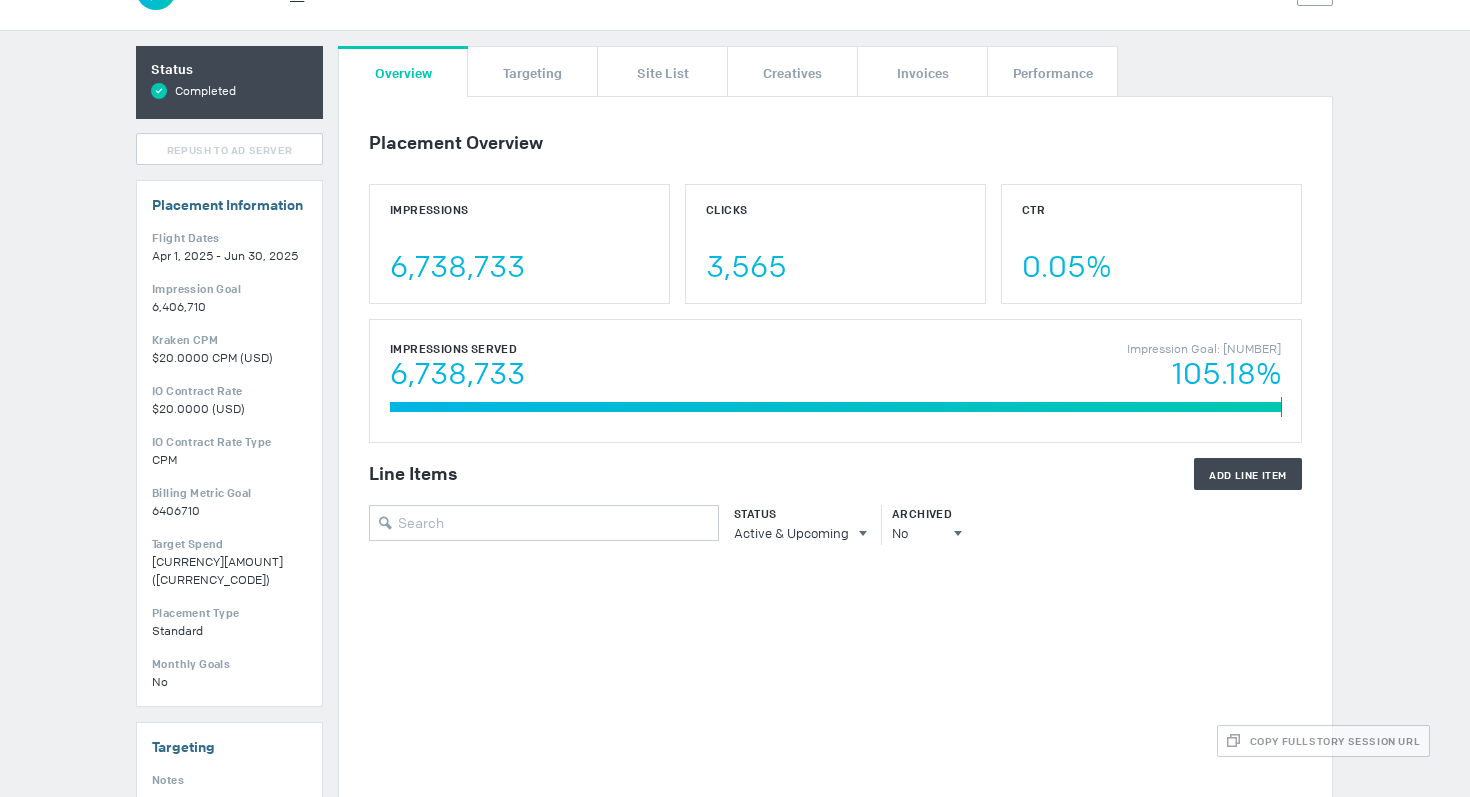 scroll, scrollTop: 0, scrollLeft: 0, axis: both 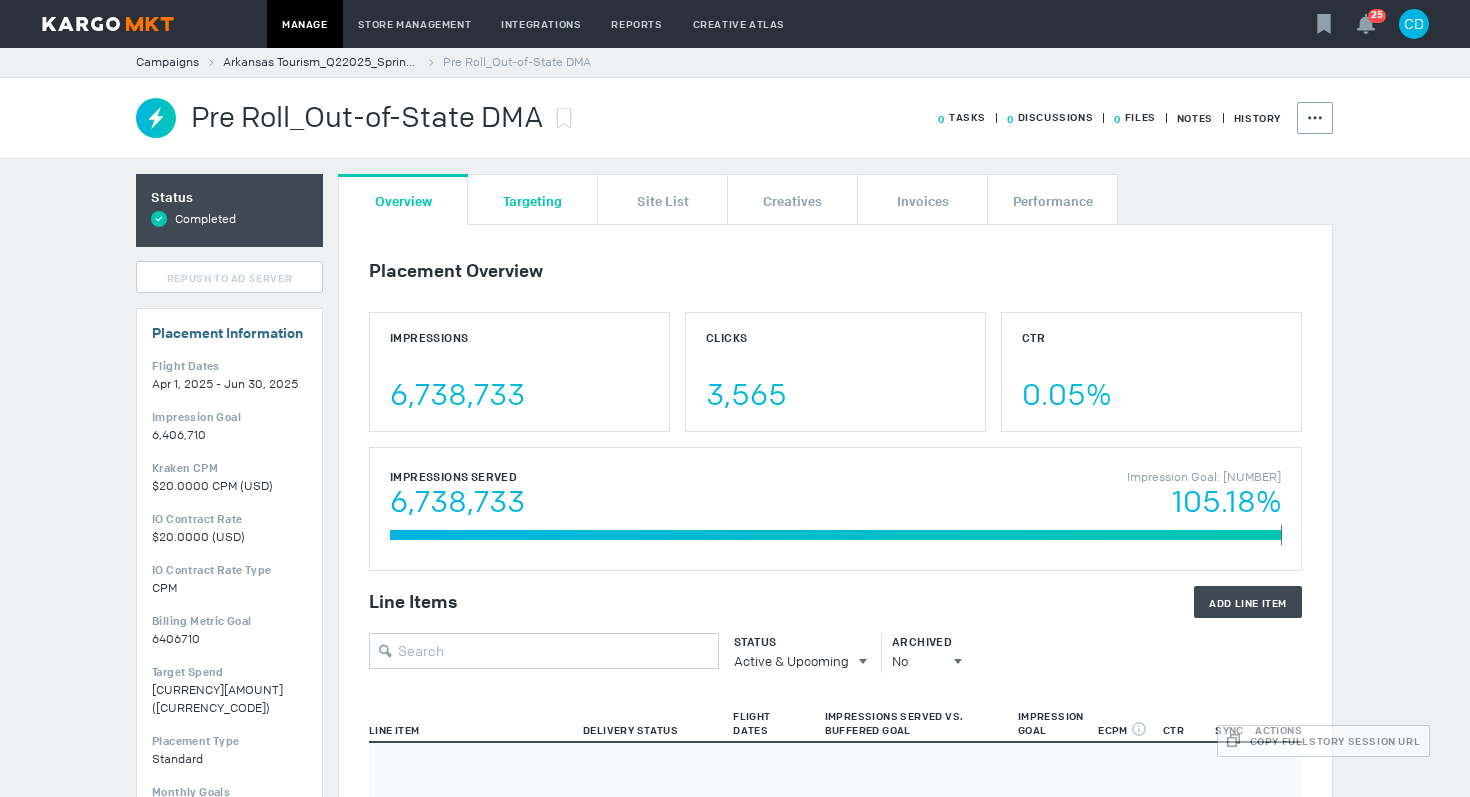 click on "Targeting" at bounding box center [532, 200] 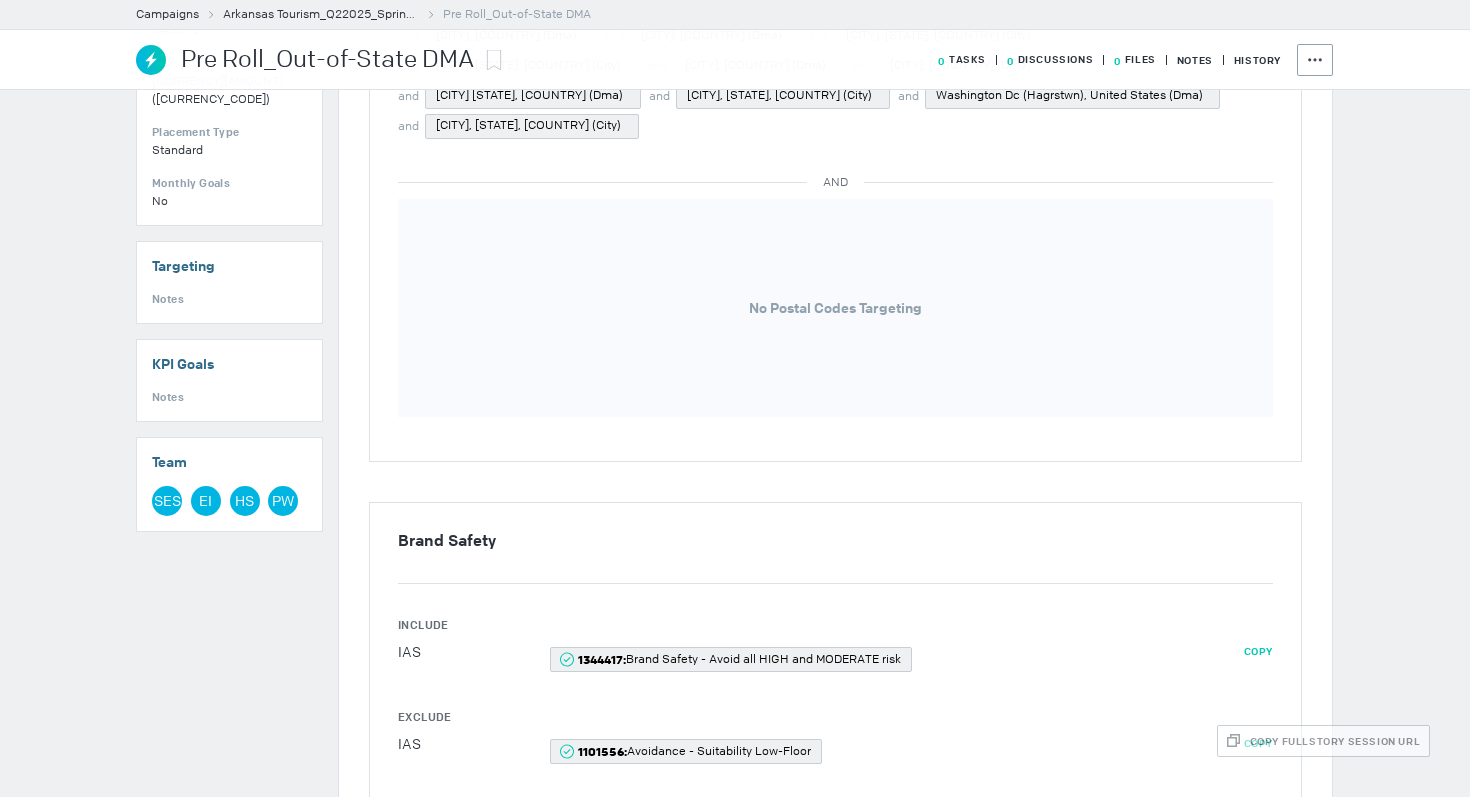 scroll, scrollTop: 0, scrollLeft: 0, axis: both 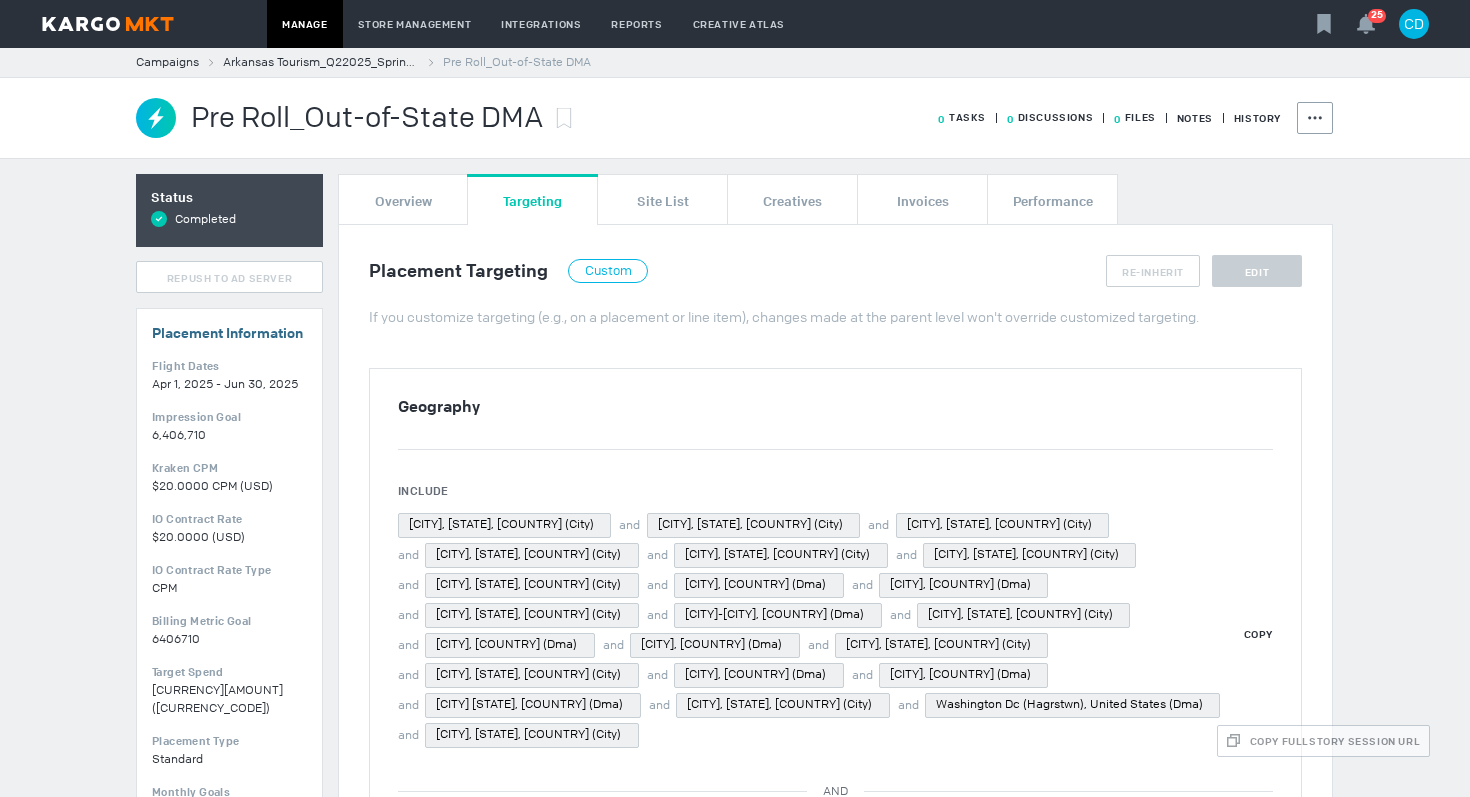click on "Campaigns [REGION] [DATE_RANGE] [CAMPAIGN_NAME] [CAMPAIGN_TYPE] [STATE] [DMA]" at bounding box center [735, 62] 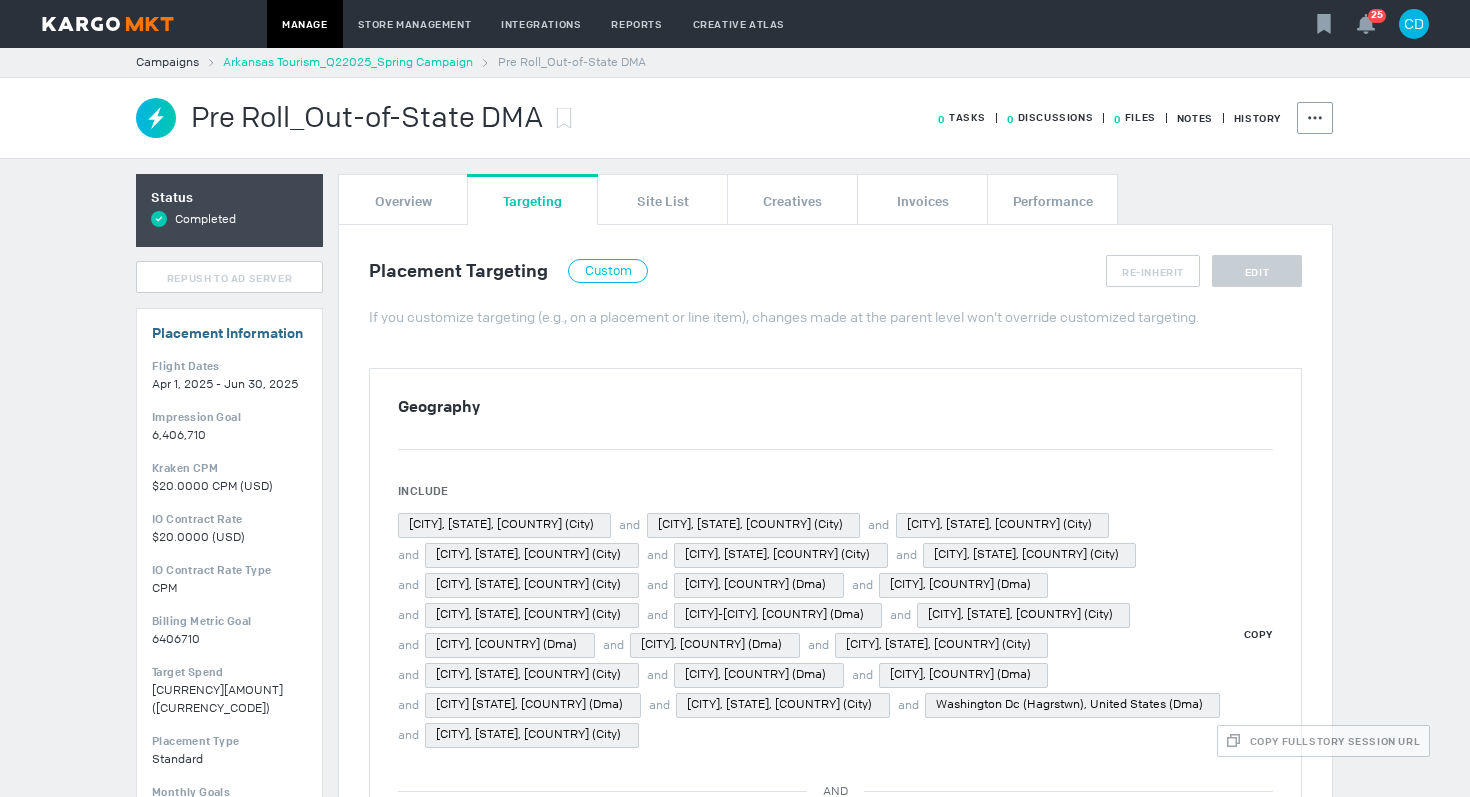 click on "Arkansas Tourism_Q22025_Spring Campaign" at bounding box center [348, 62] 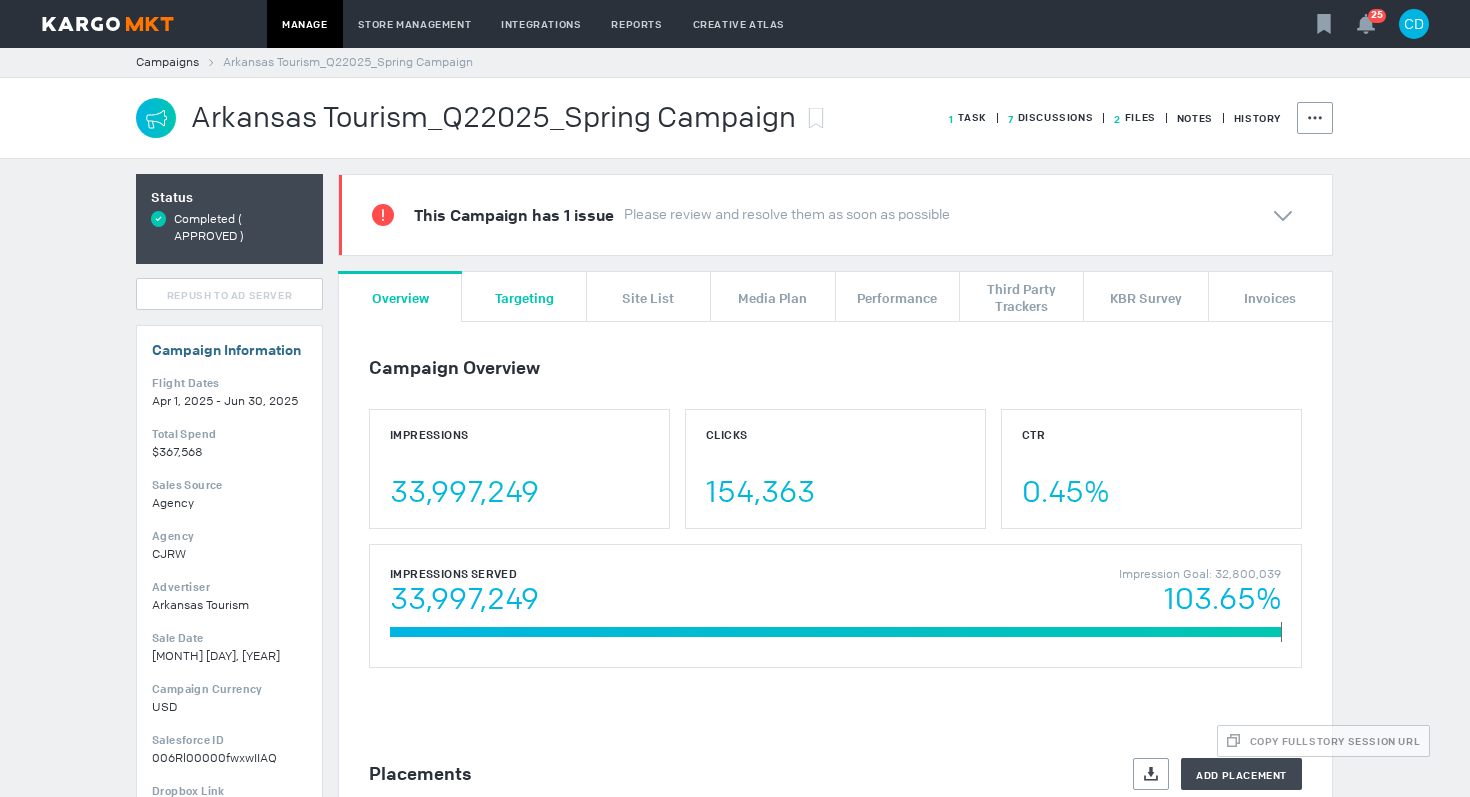 click on "Targeting" at bounding box center [524, 296] 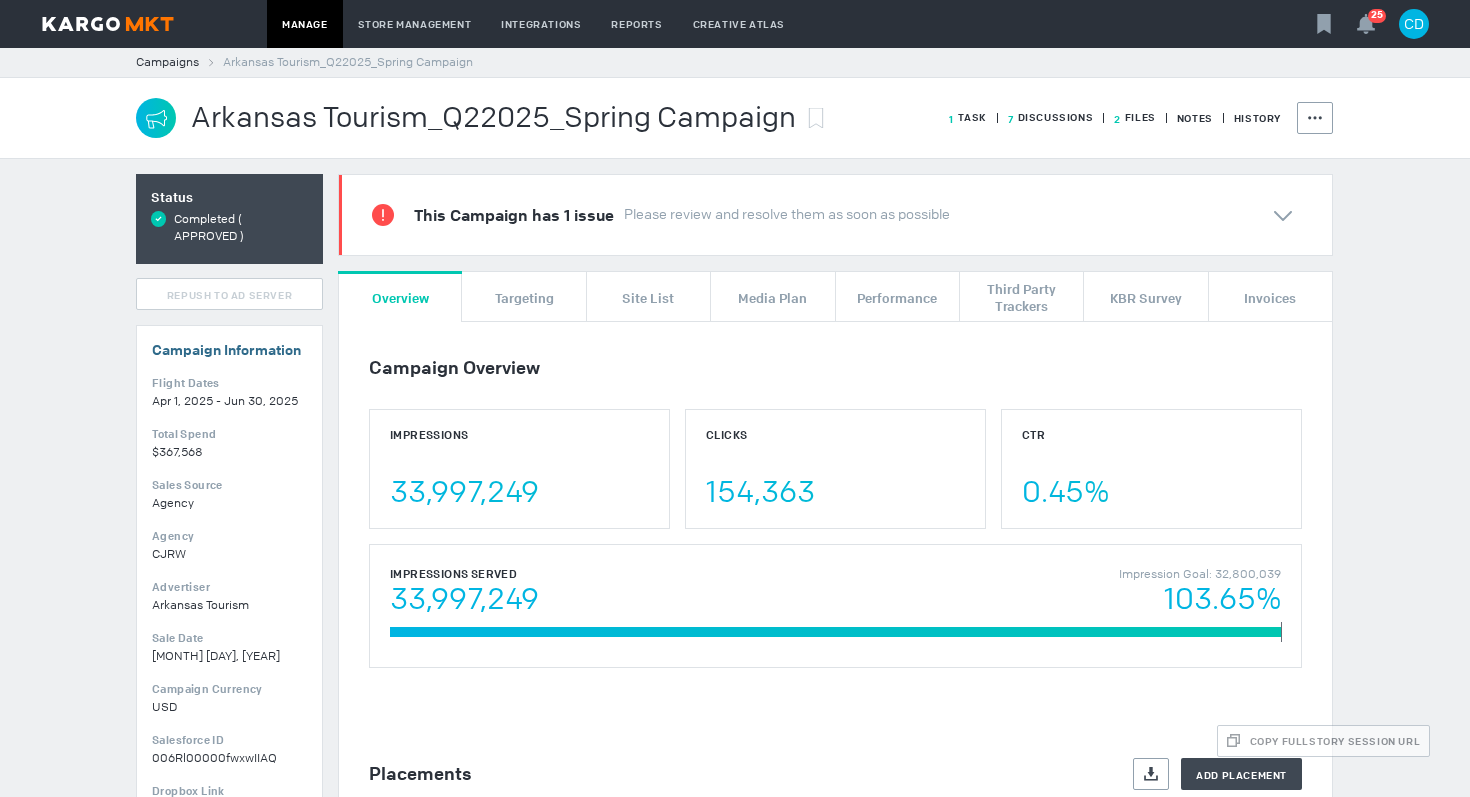 click on "Campaign Overview Impressions [NUMBER] Clicks [NUMBER] CTR [PERCENTAGE] Impressions Served Impression Goal: [NUMBER] [PERCENTAGE] [PERCENTAGE] Placements Export Add Placement Status Active & Upcoming All All Active Active & Upcoming Upcoming Completed More Filters Not specified Placement Status Flight Dates Kraken CPM Target Spend Impressions Sync Actions Showing 0 to 0 of 0 entries No Placements found" at bounding box center [835, 749] 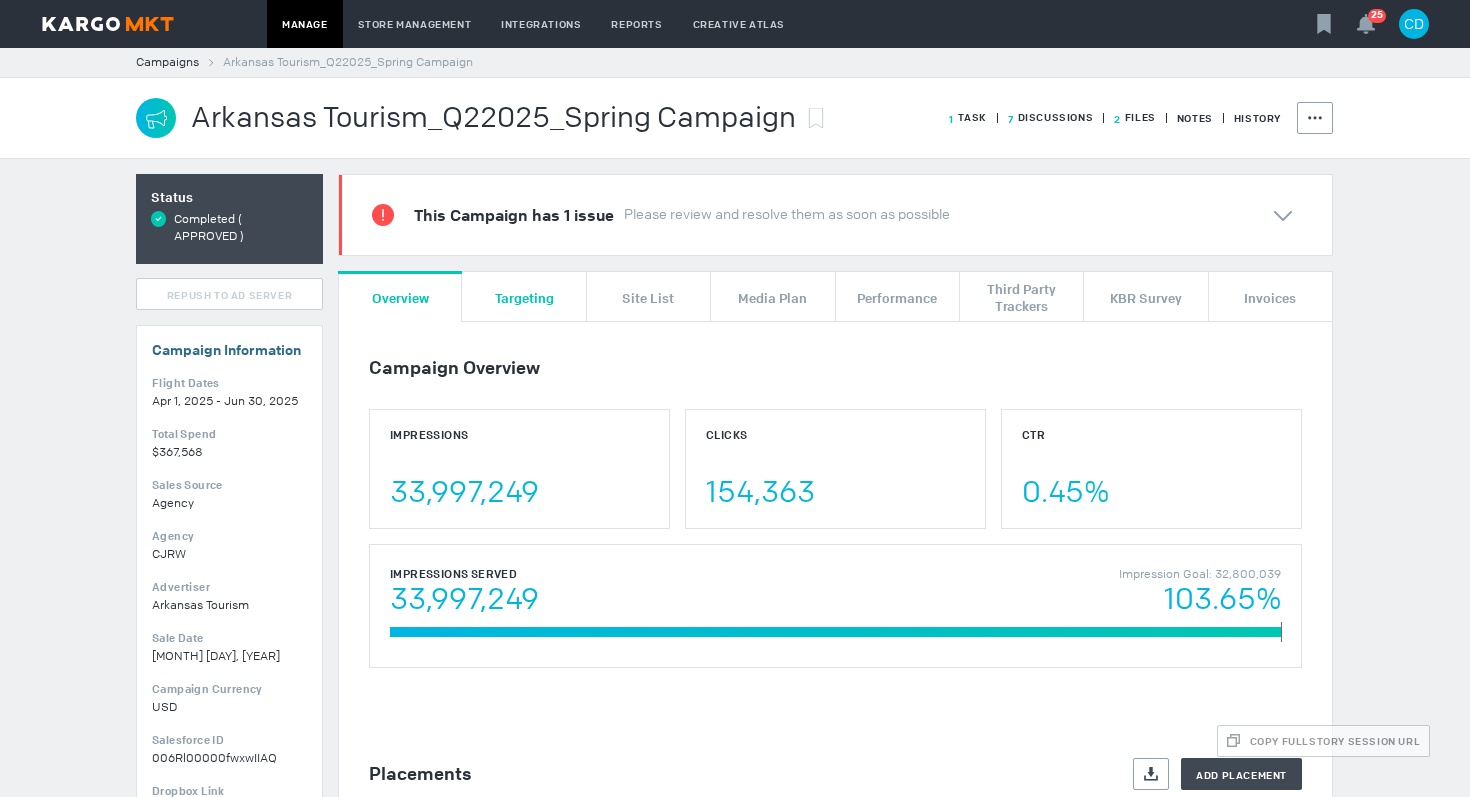 click on "Targeting" at bounding box center [524, 297] 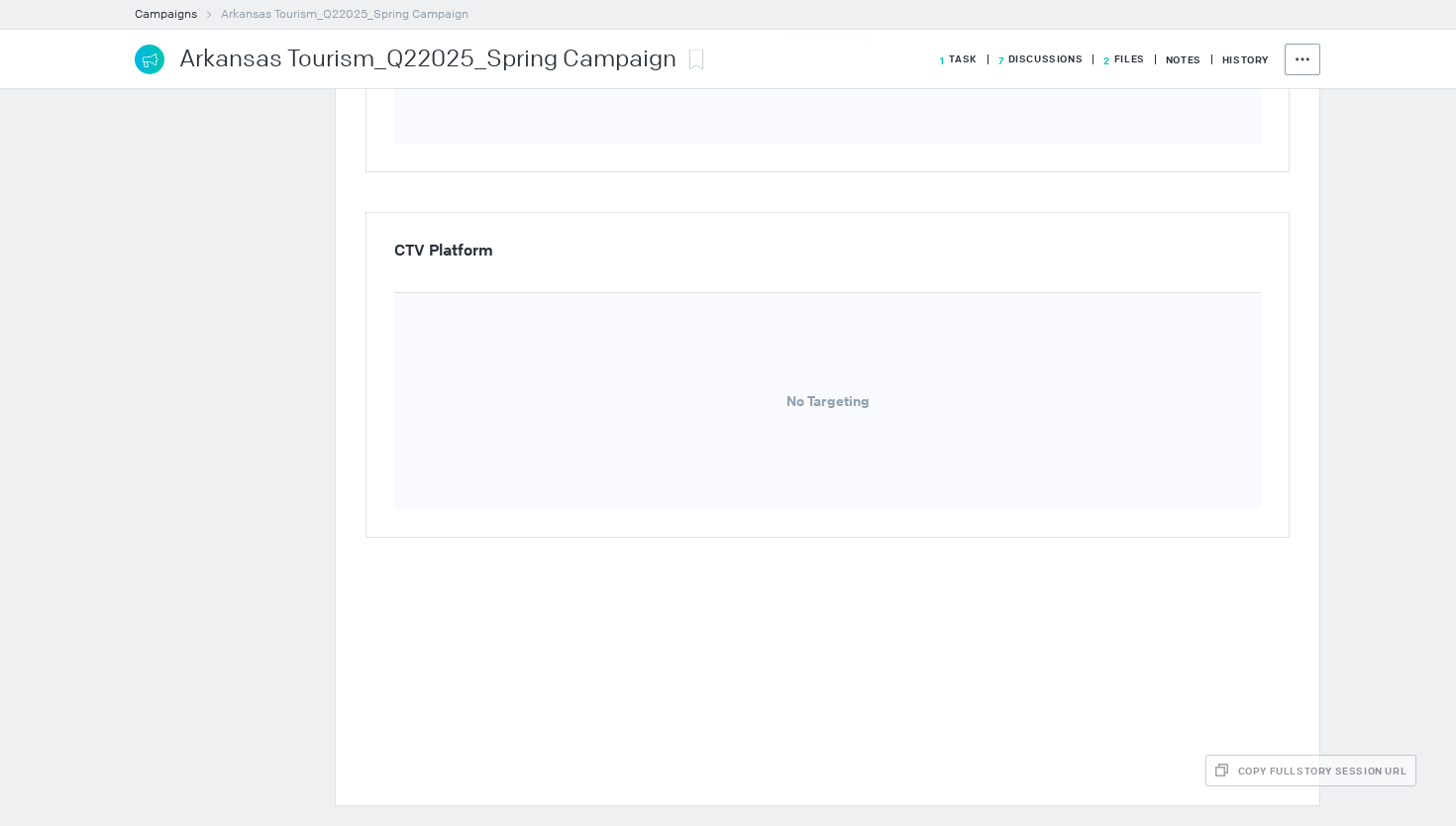 scroll, scrollTop: 4065, scrollLeft: 0, axis: vertical 